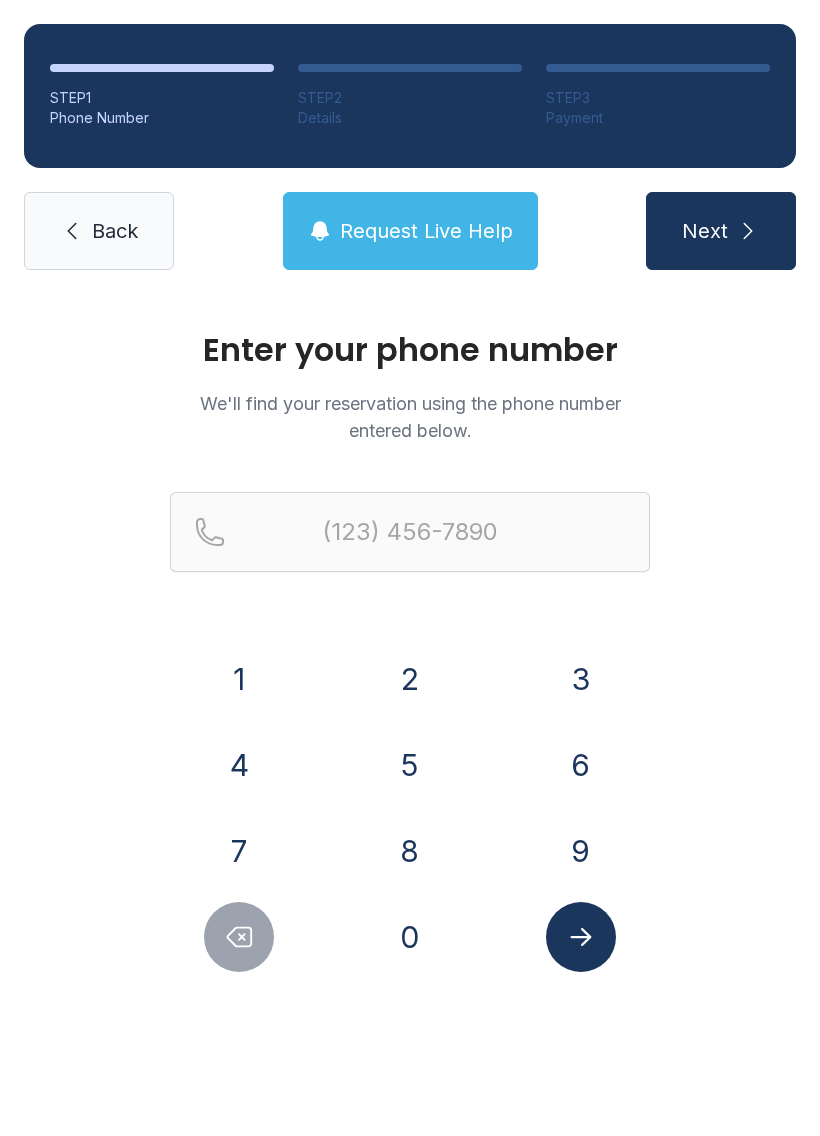 scroll, scrollTop: 0, scrollLeft: 0, axis: both 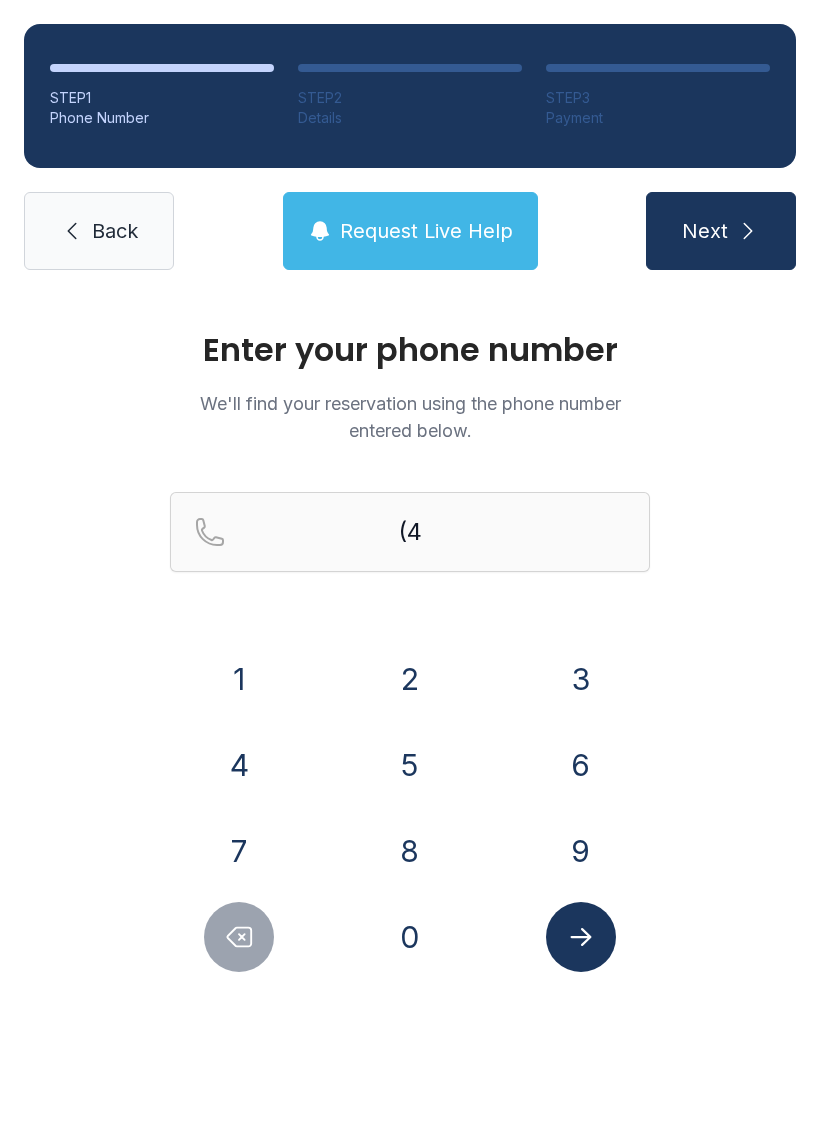 click on "6" at bounding box center (239, 679) 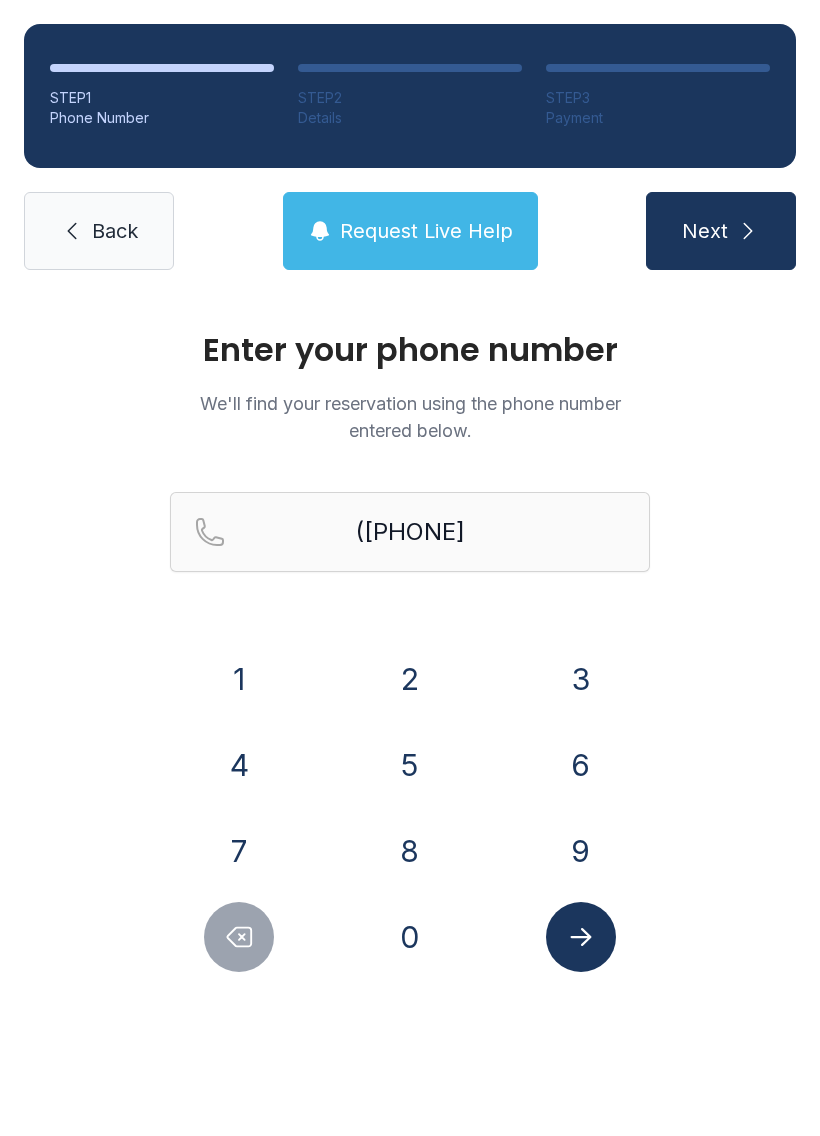 click on "9" at bounding box center (239, 679) 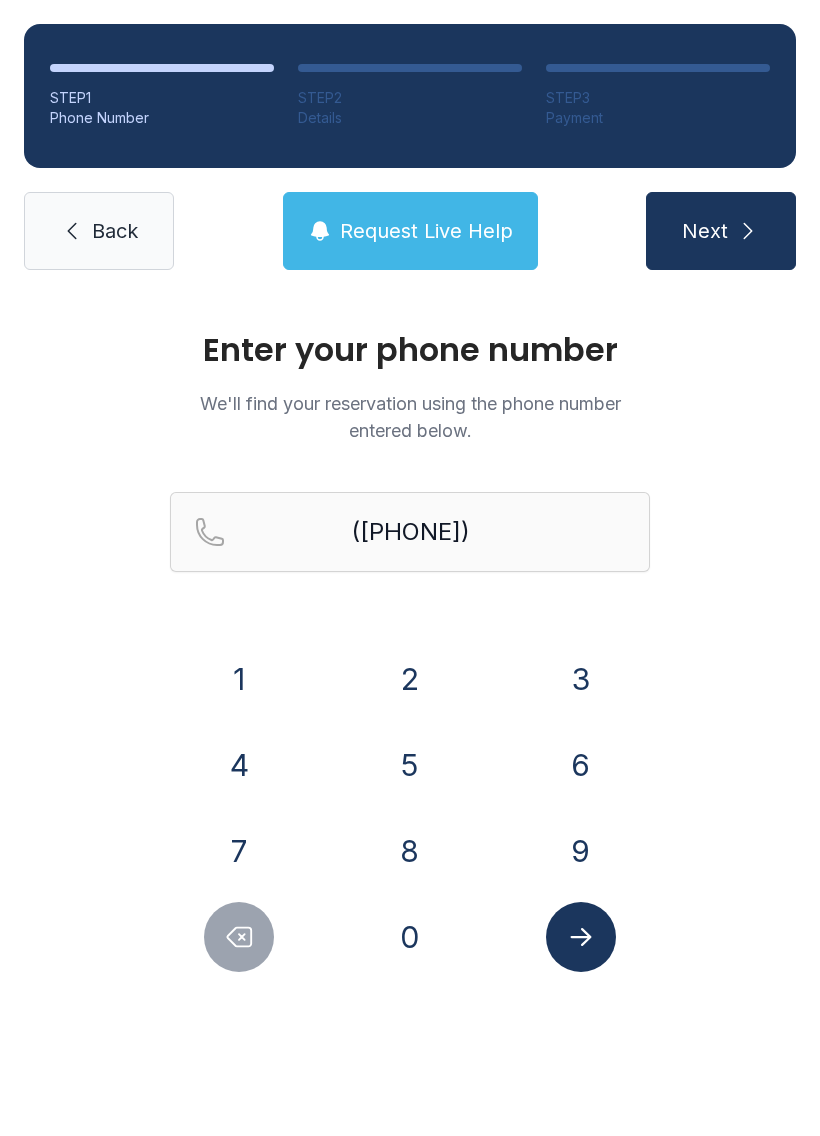 click on "2" at bounding box center [239, 679] 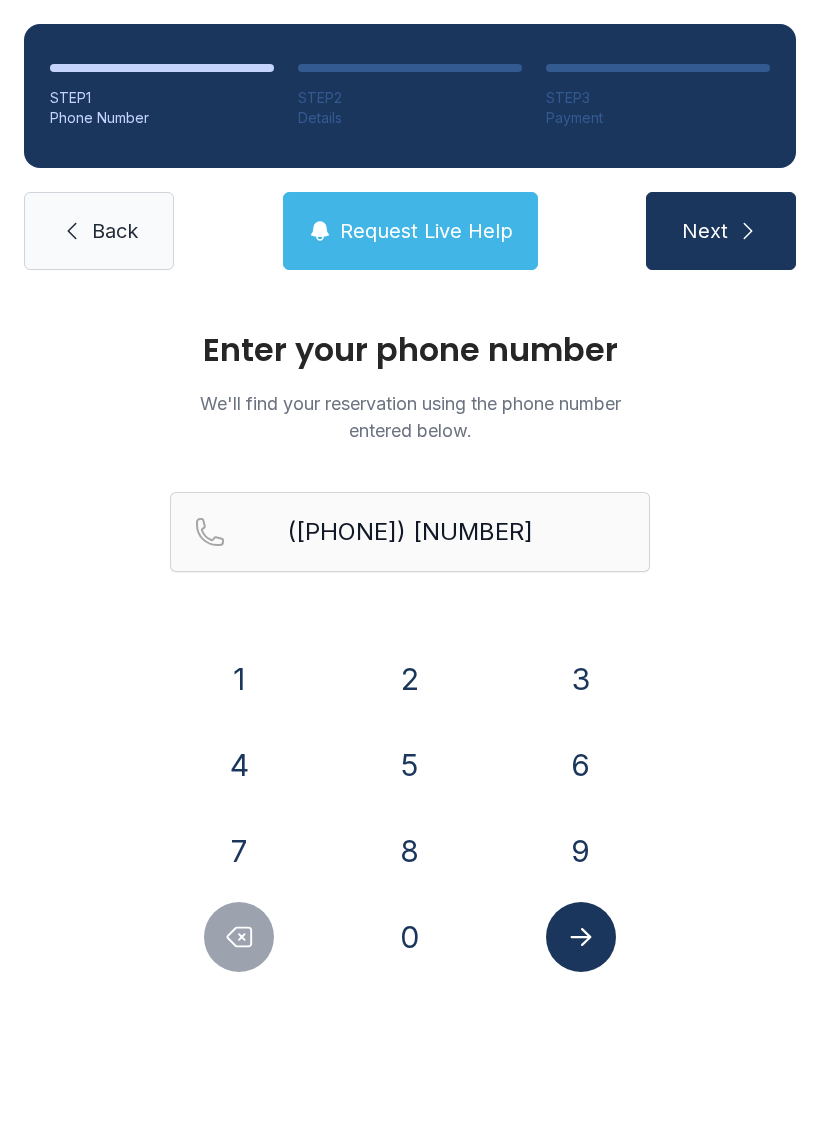 click on "8" at bounding box center [239, 679] 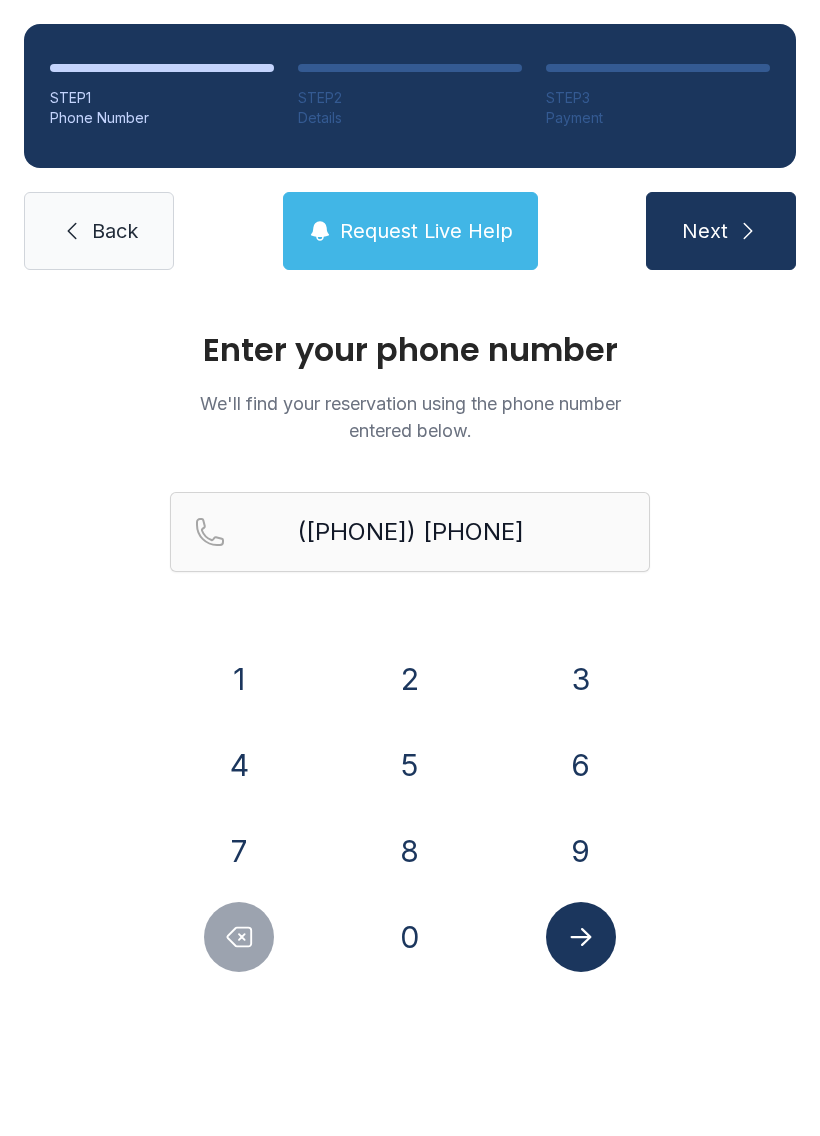 click on "5" at bounding box center [239, 679] 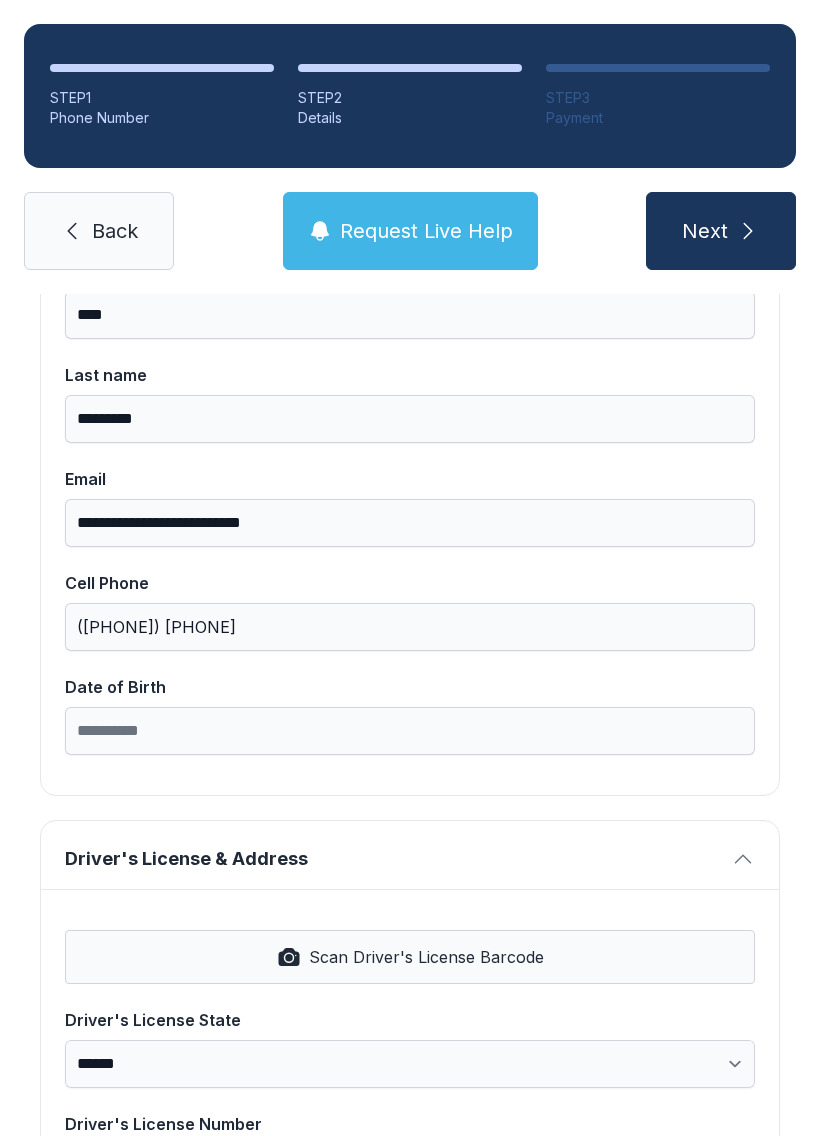 scroll, scrollTop: 264, scrollLeft: 0, axis: vertical 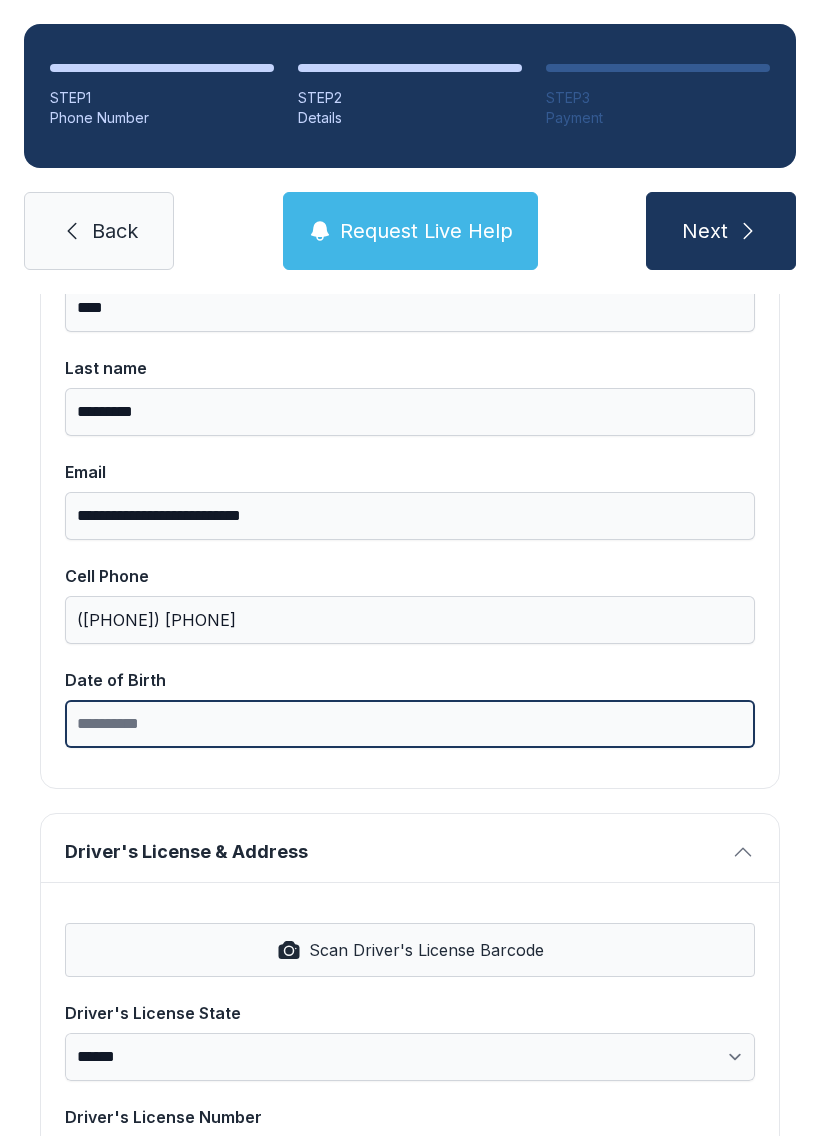 click on "Date of Birth" at bounding box center [410, 724] 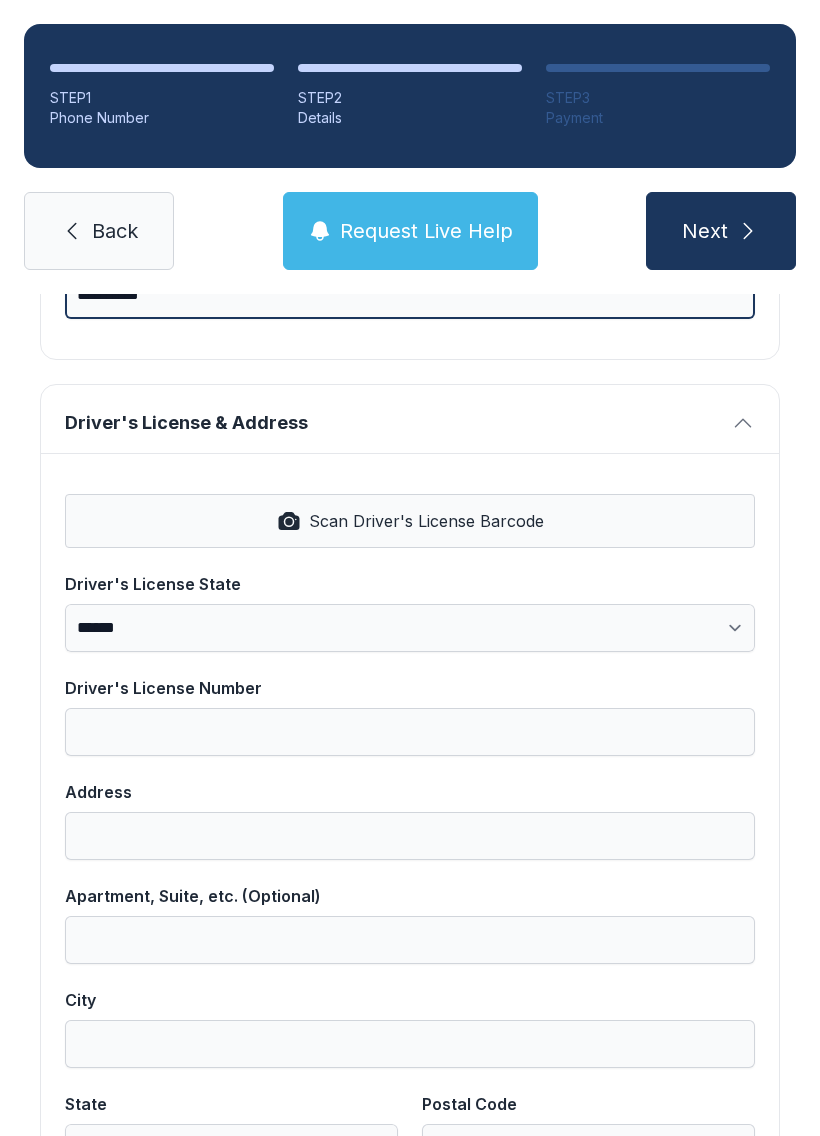scroll, scrollTop: 692, scrollLeft: 0, axis: vertical 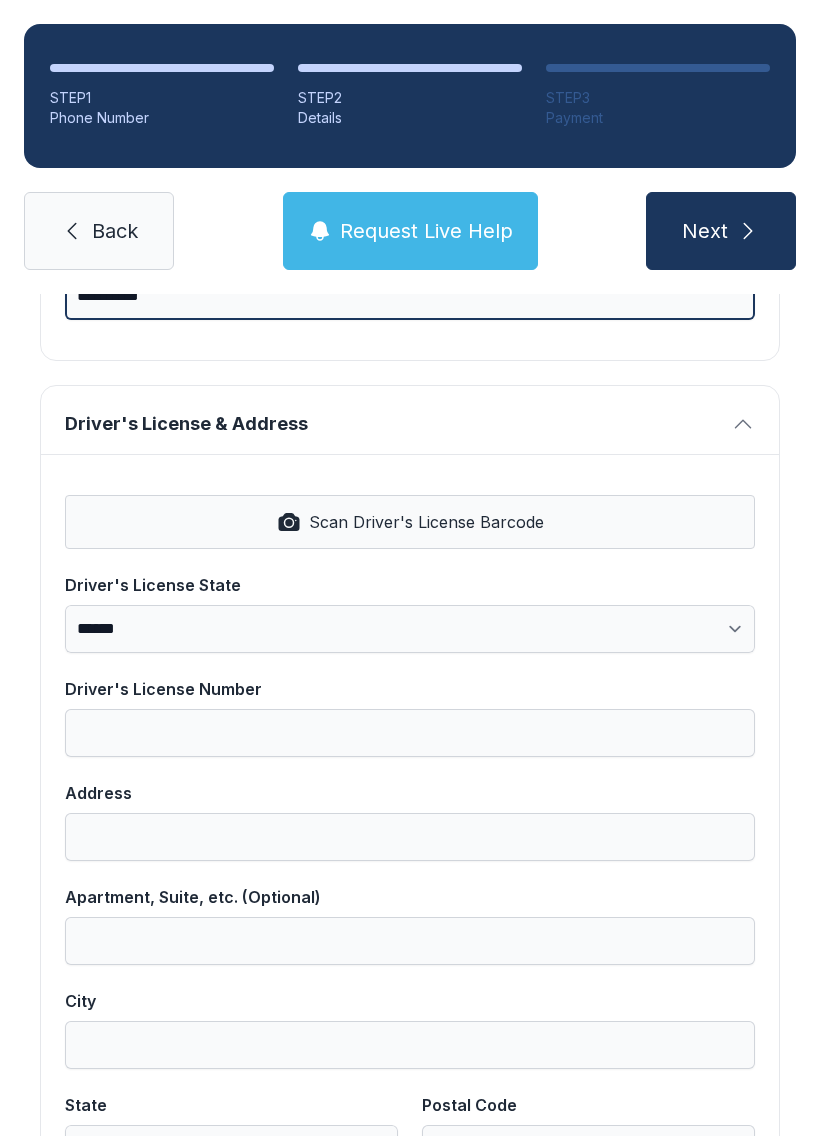 type on "**********" 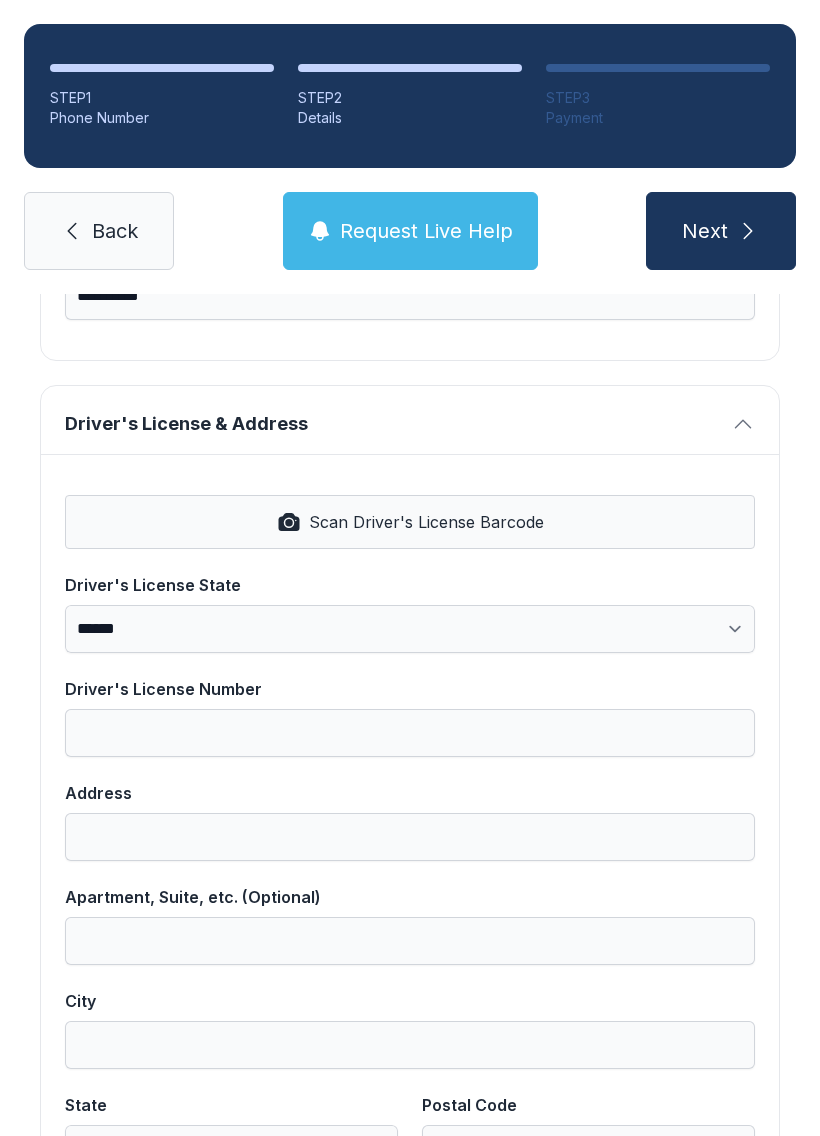 click on "Scan Driver's License Barcode" at bounding box center (426, 522) 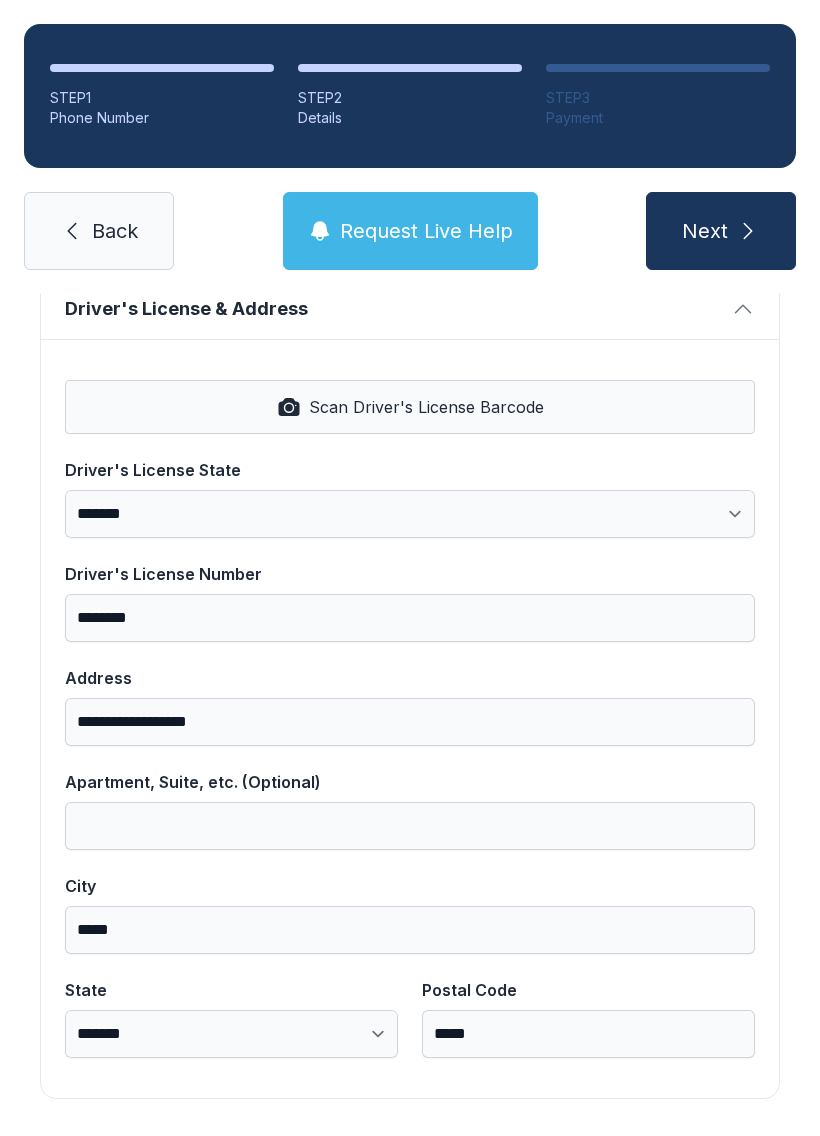 scroll, scrollTop: 806, scrollLeft: 0, axis: vertical 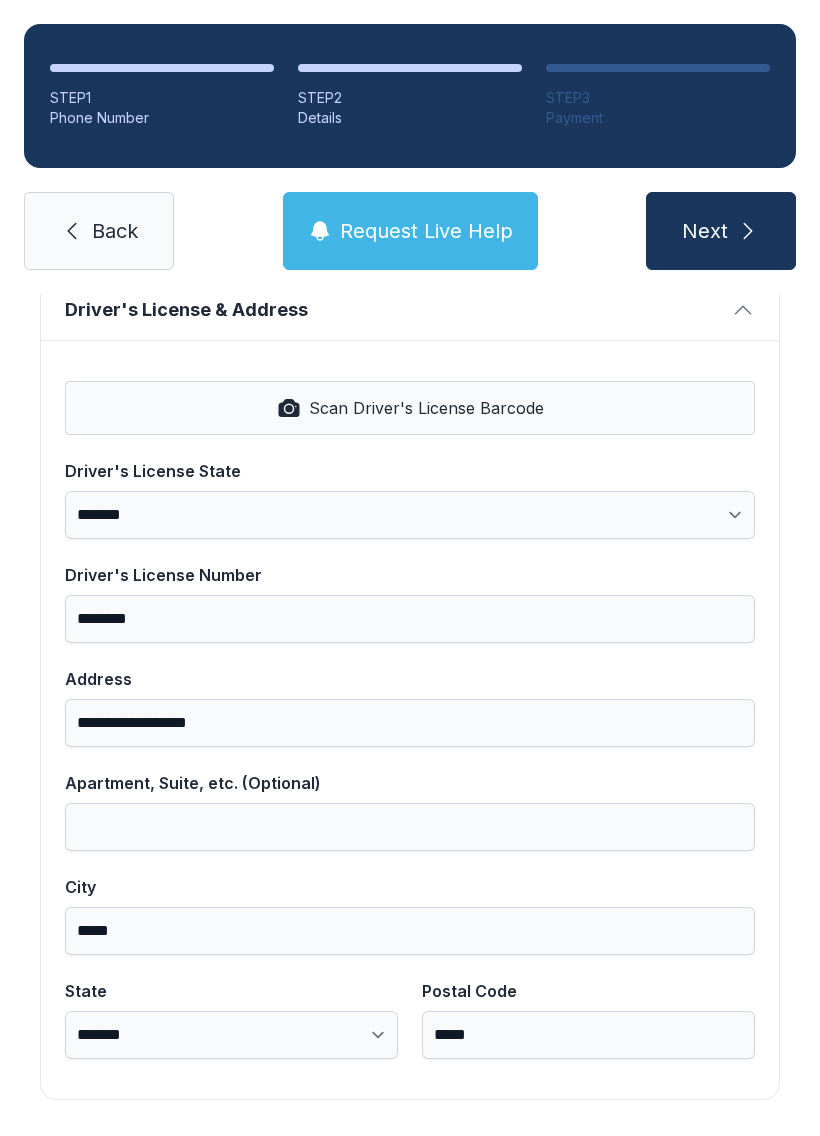 click on "Next" at bounding box center (721, 231) 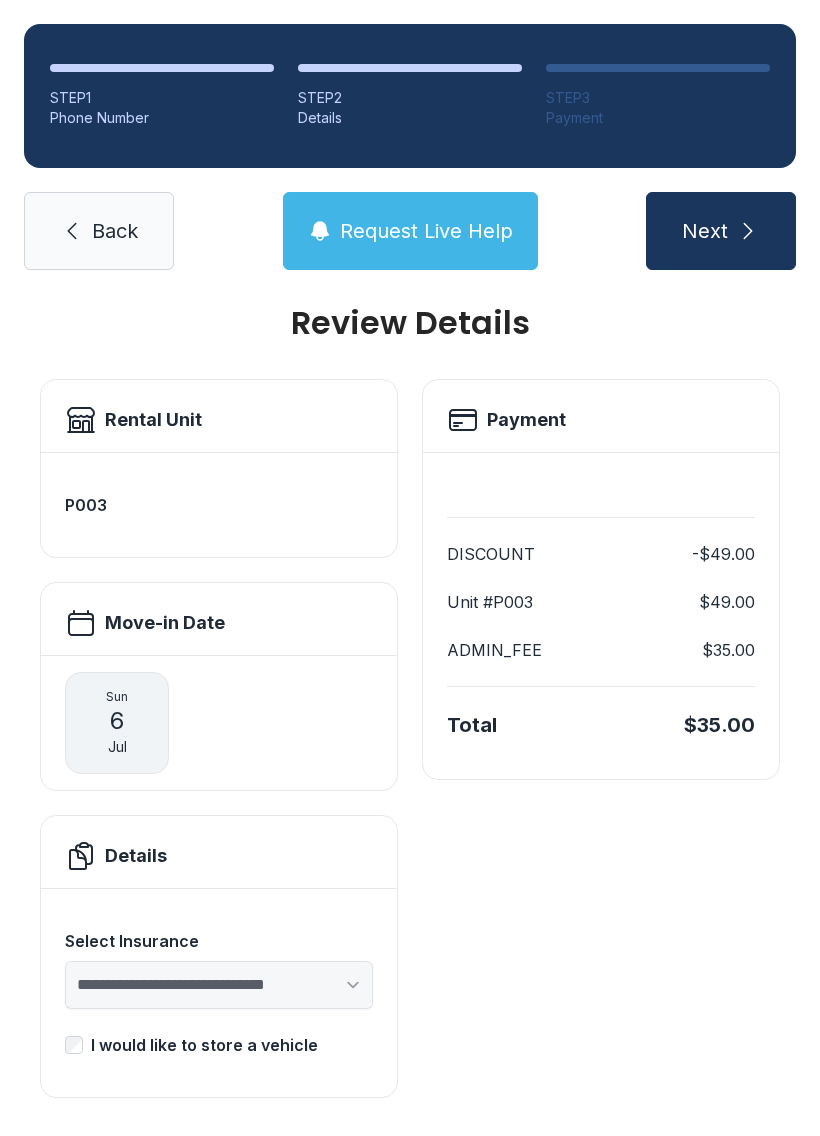 scroll, scrollTop: 25, scrollLeft: 0, axis: vertical 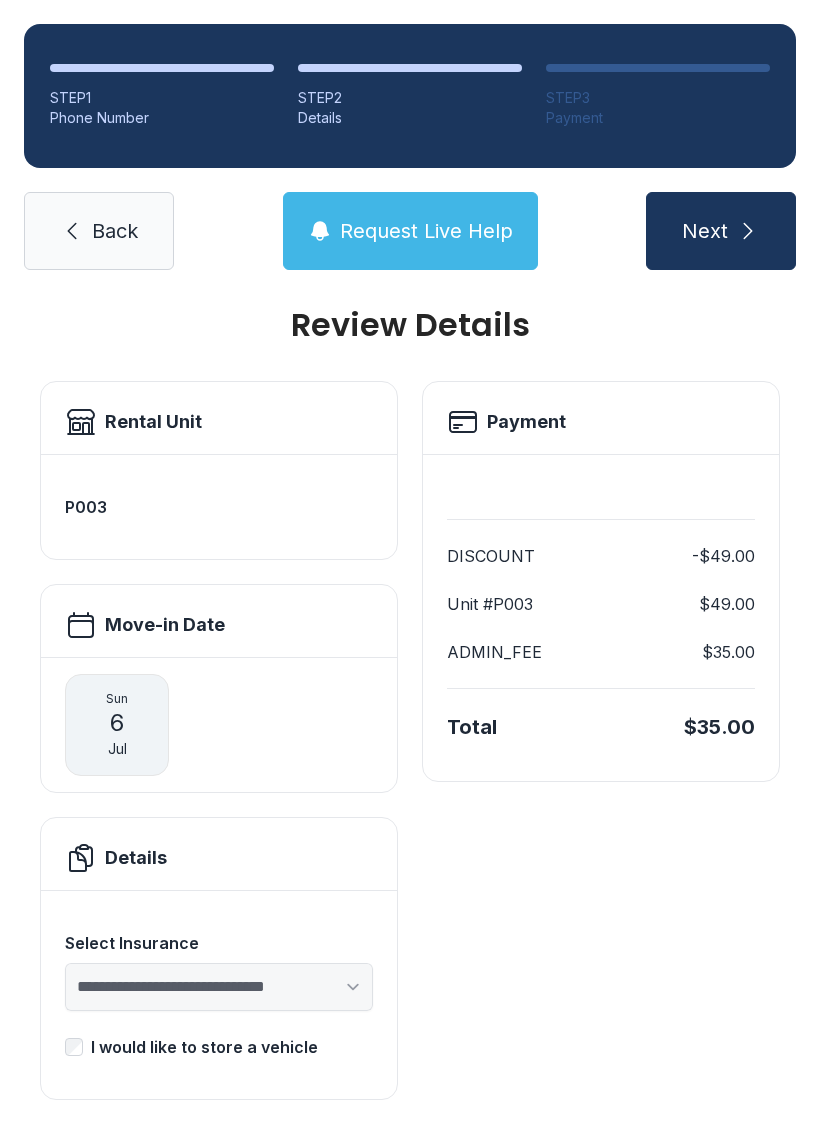 click on "I would like to store a vehicle" at bounding box center [204, 1047] 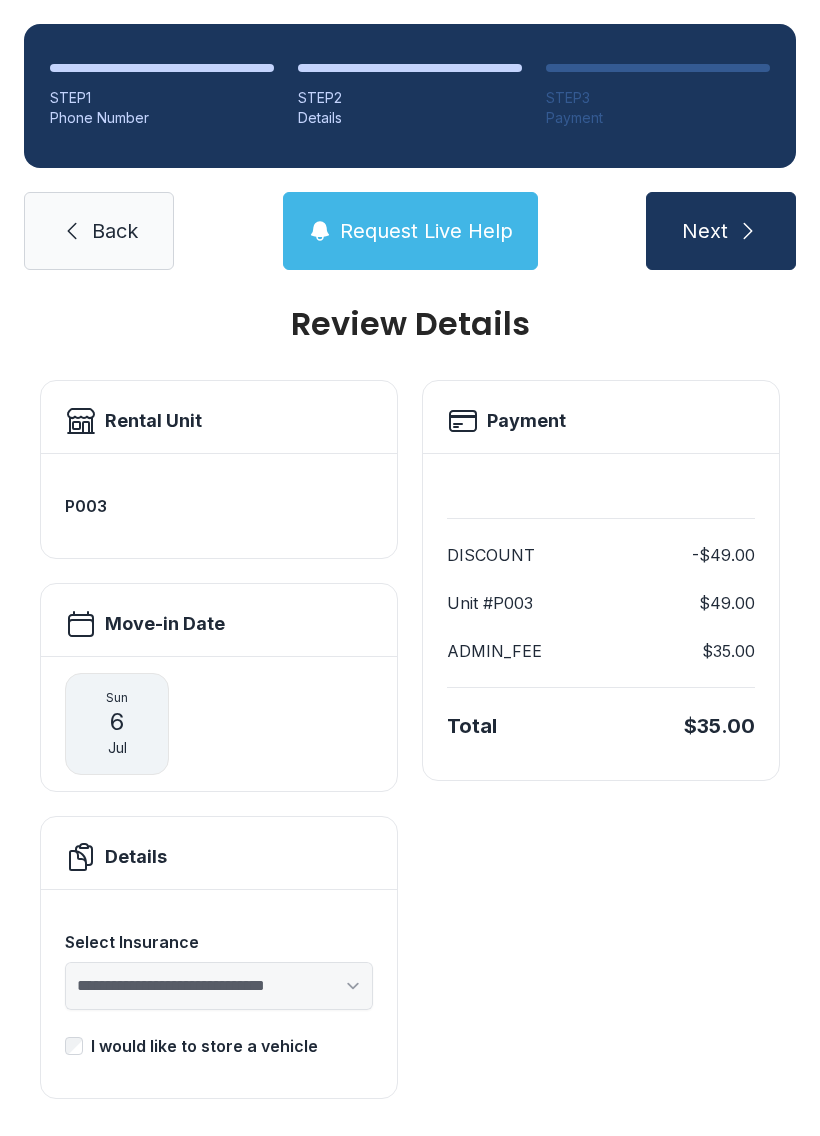 scroll, scrollTop: 25, scrollLeft: 0, axis: vertical 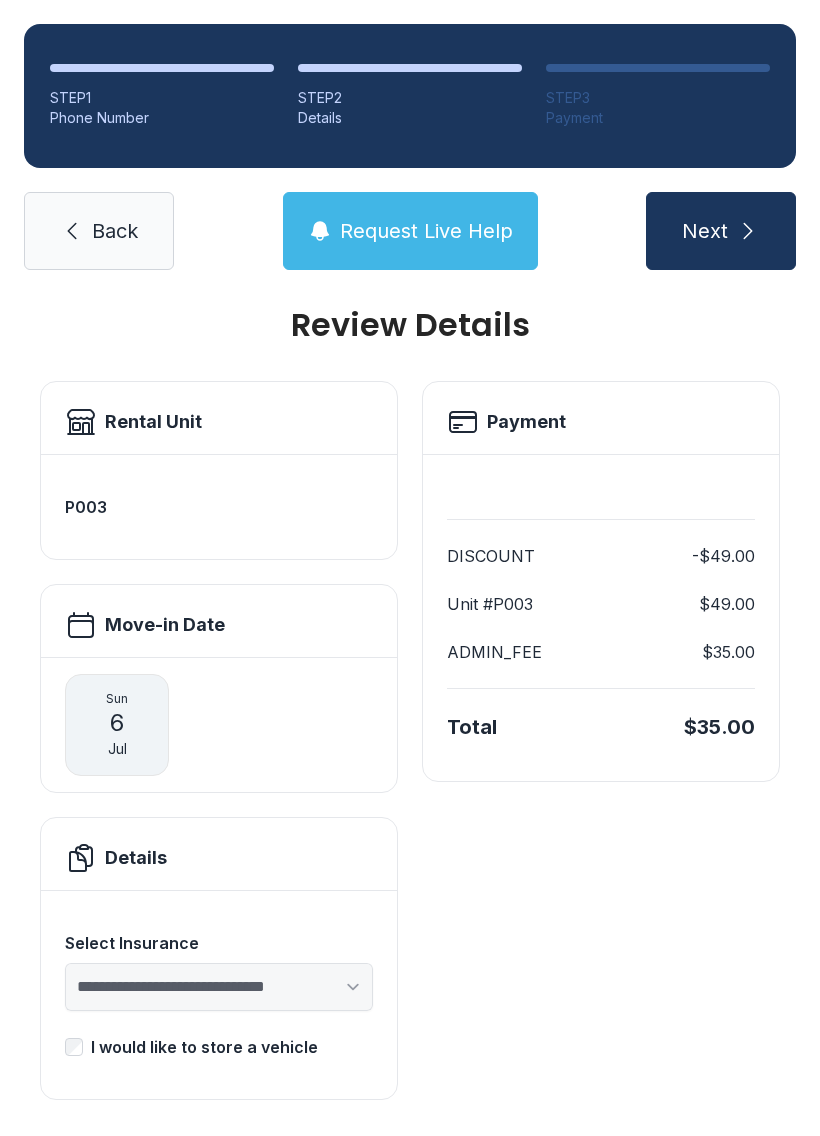 click on "**********" at bounding box center (410, 724) 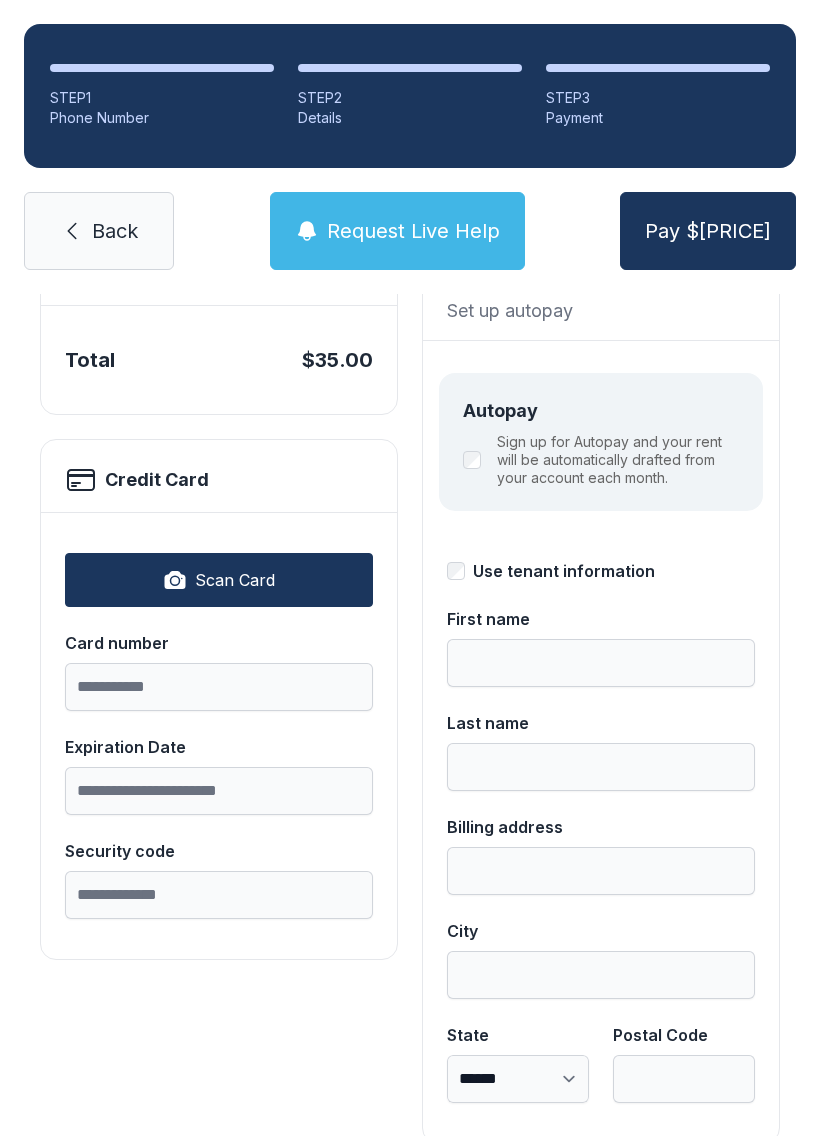 scroll, scrollTop: 178, scrollLeft: 0, axis: vertical 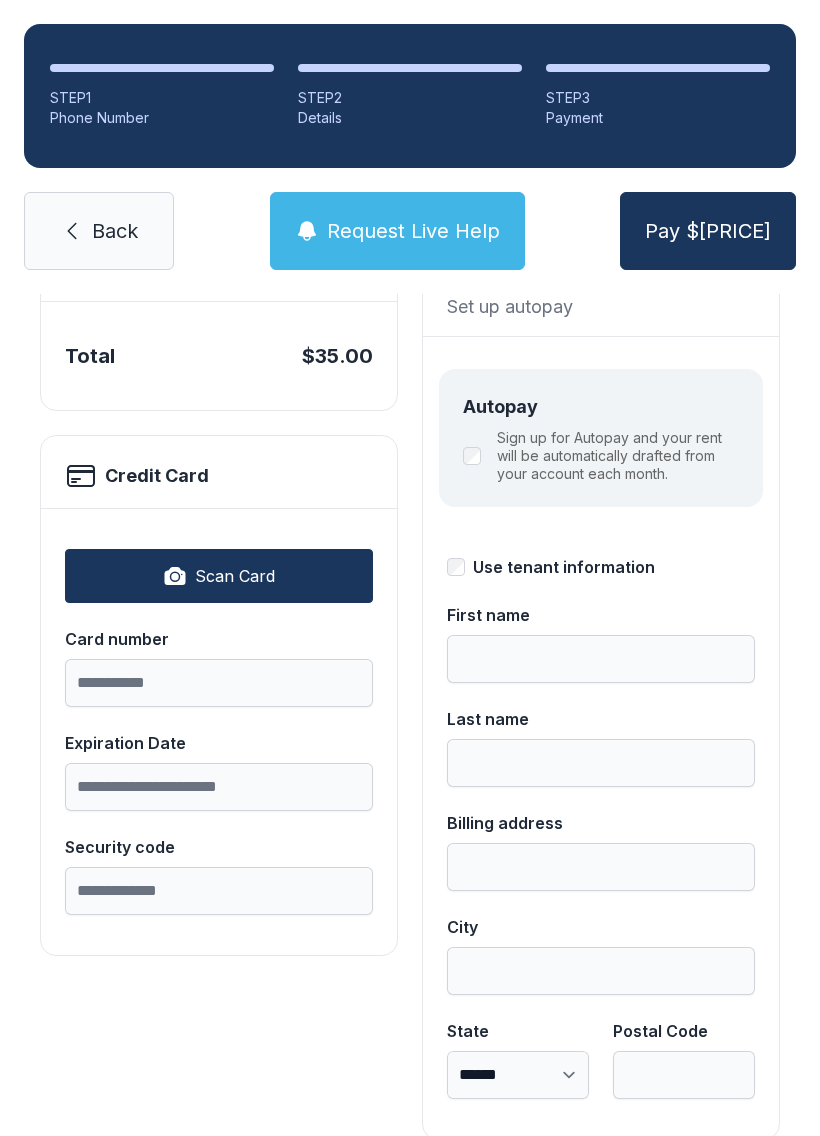 click on "Scan Card" at bounding box center [219, 576] 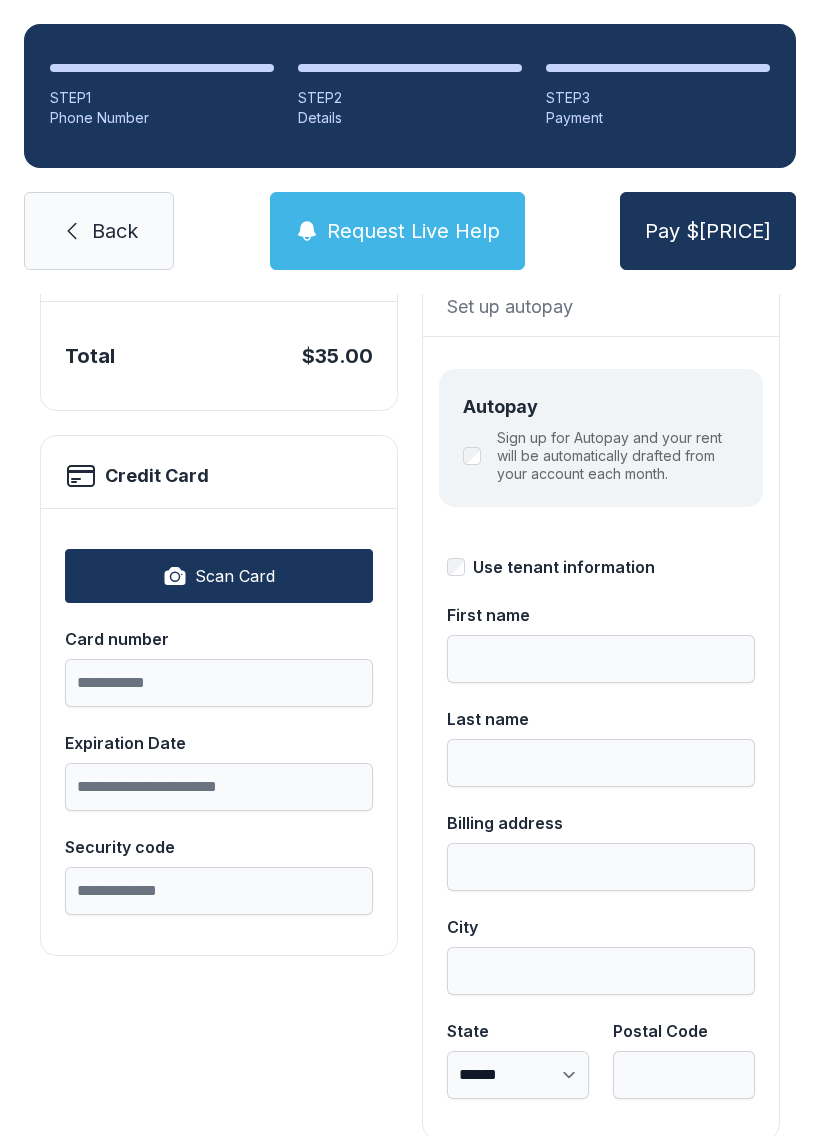 click on "Card number" at bounding box center (219, 683) 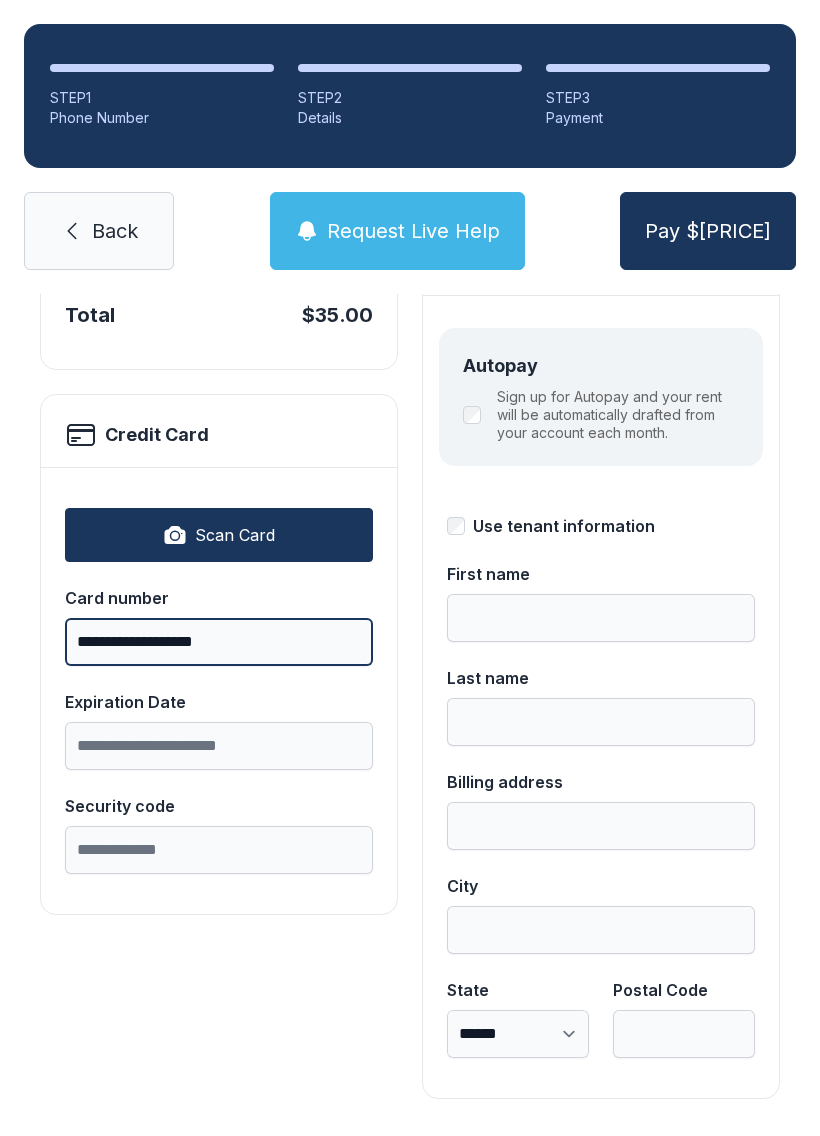 scroll, scrollTop: 218, scrollLeft: 0, axis: vertical 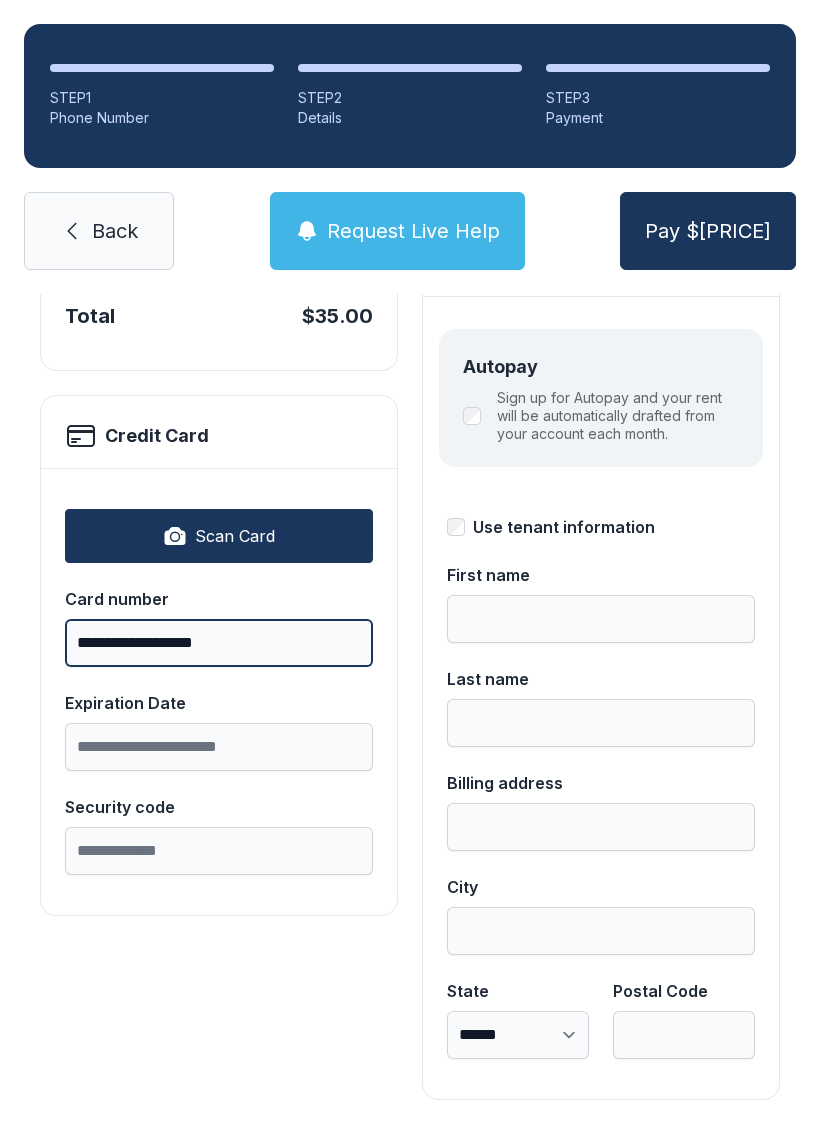 type on "**********" 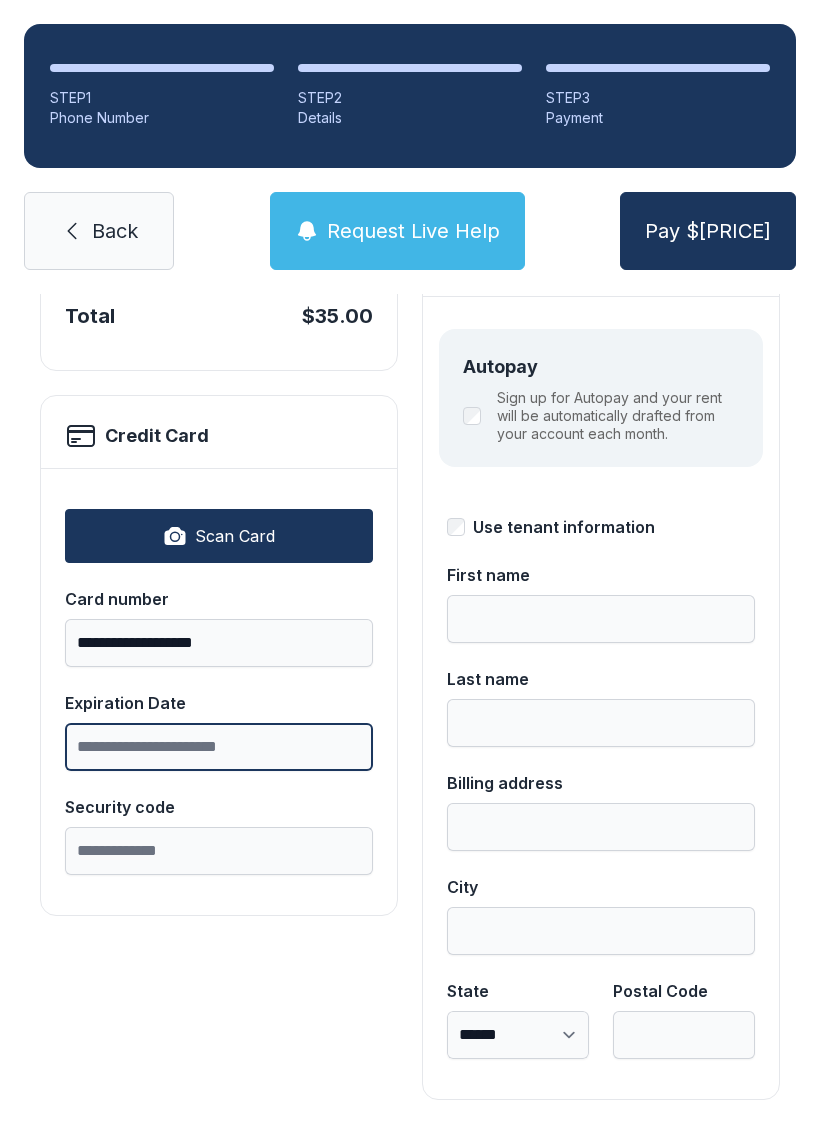 click on "Expiration Date" at bounding box center (219, 747) 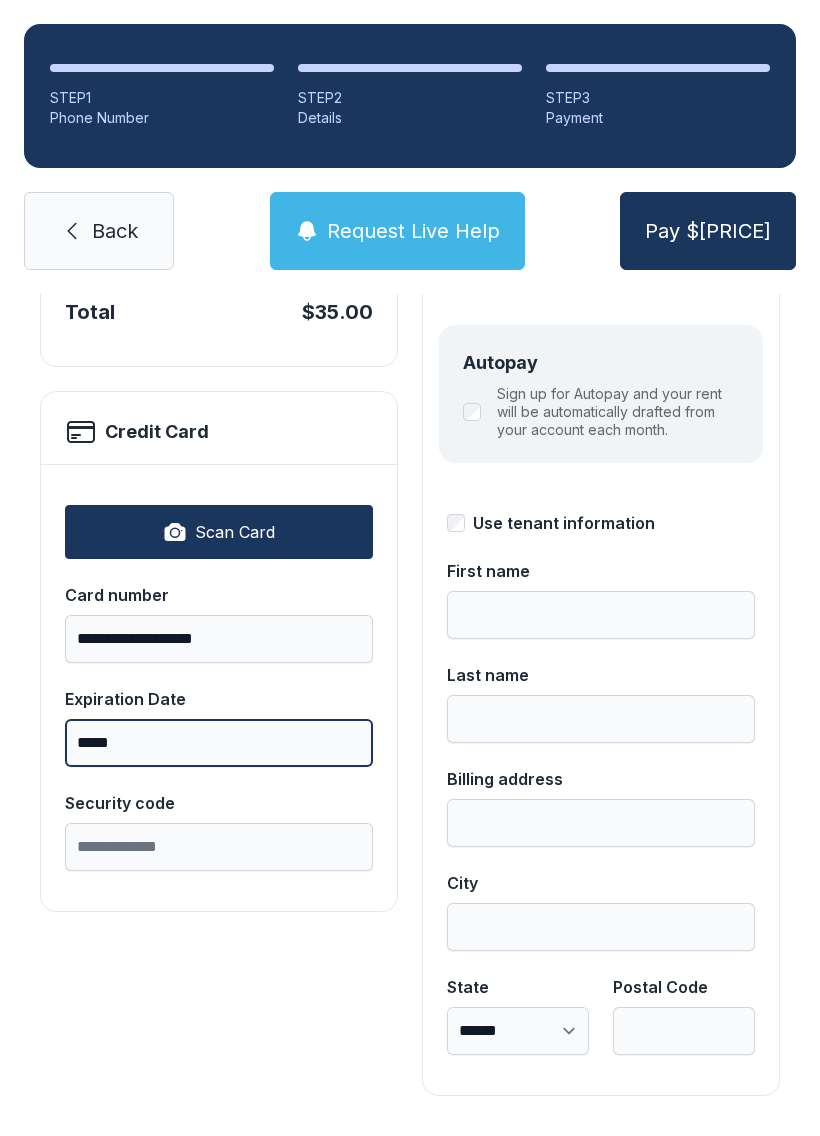 scroll, scrollTop: 218, scrollLeft: 0, axis: vertical 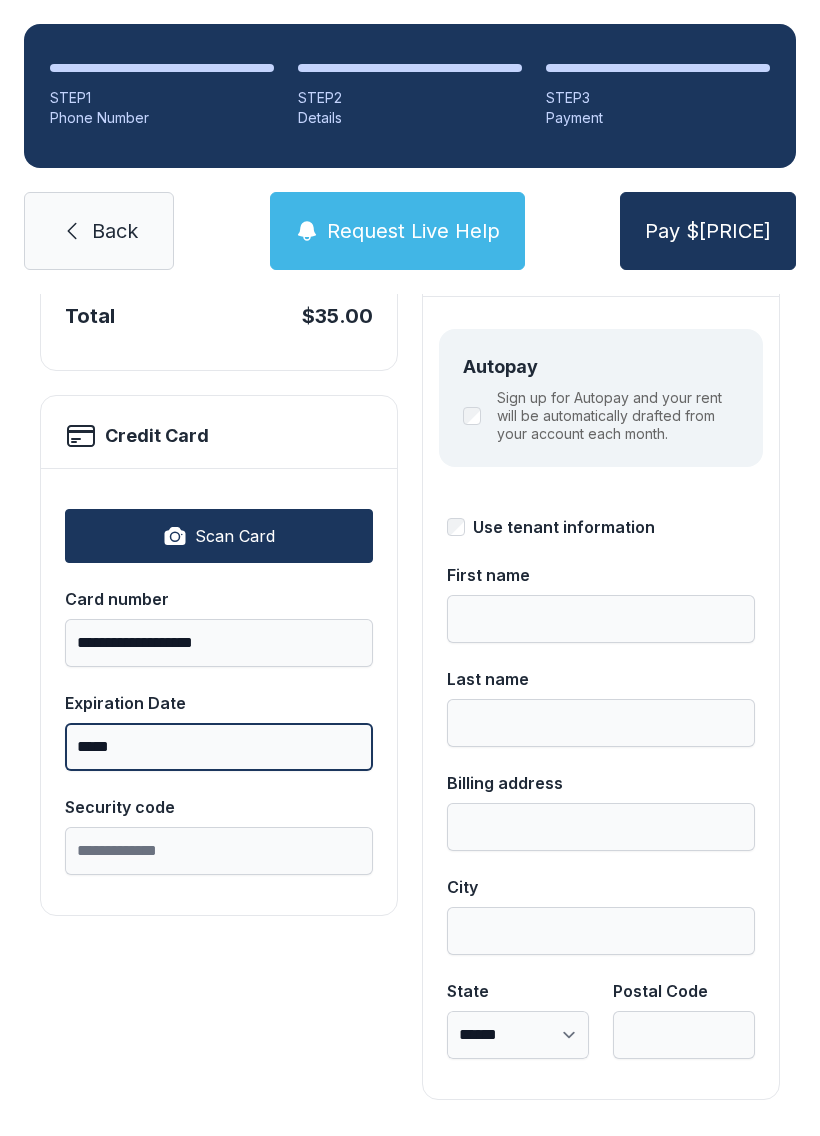 type on "*****" 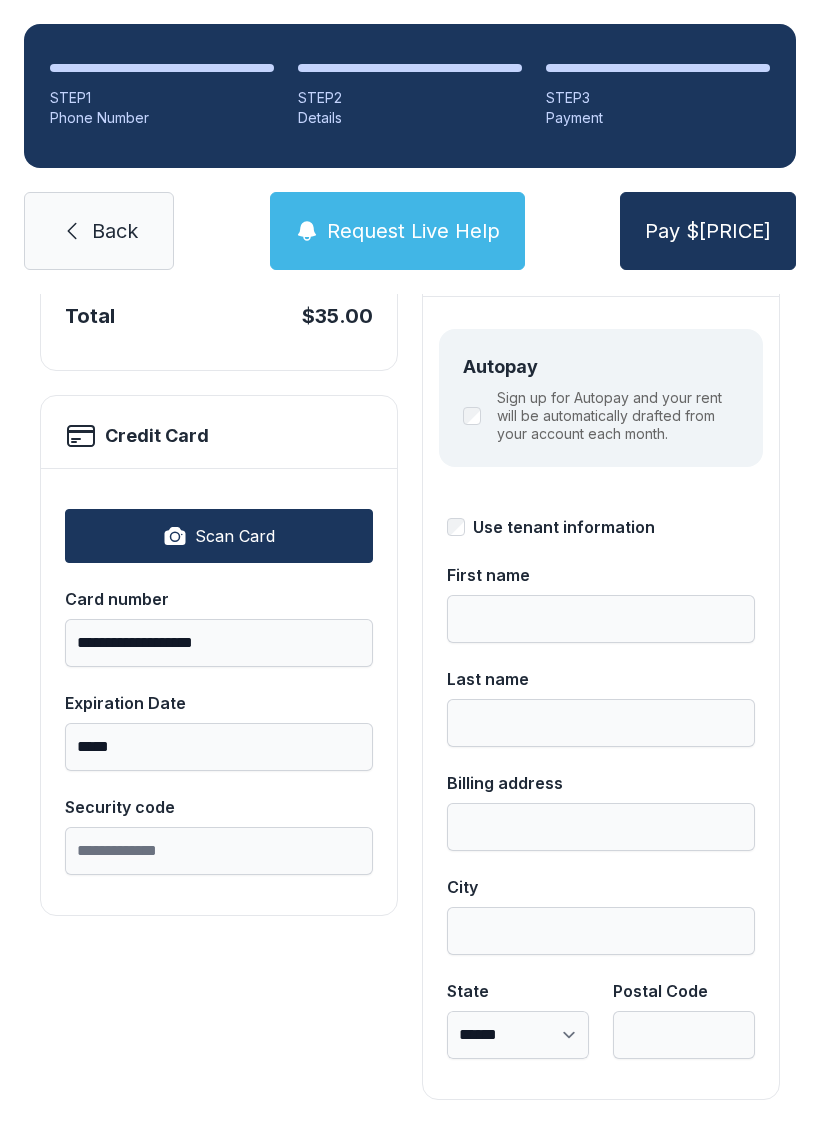 click on "**********" at bounding box center [219, 315] 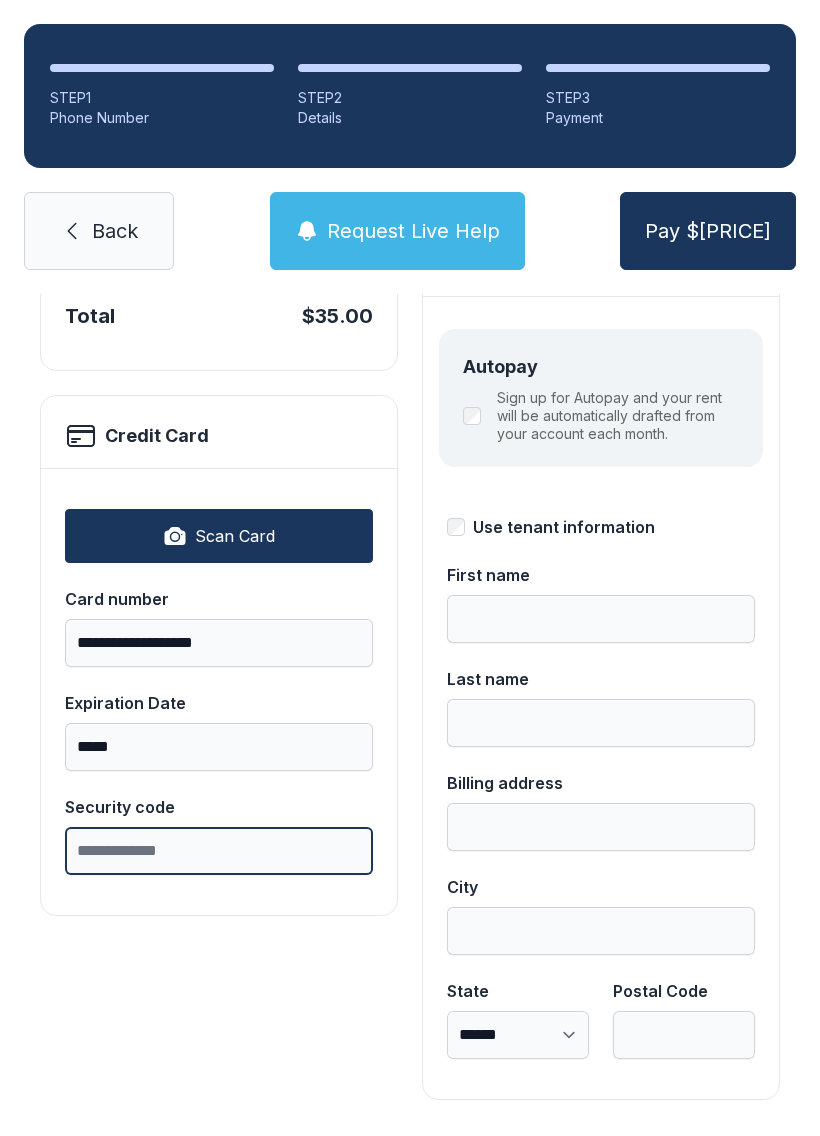 click on "Security code" at bounding box center [219, 851] 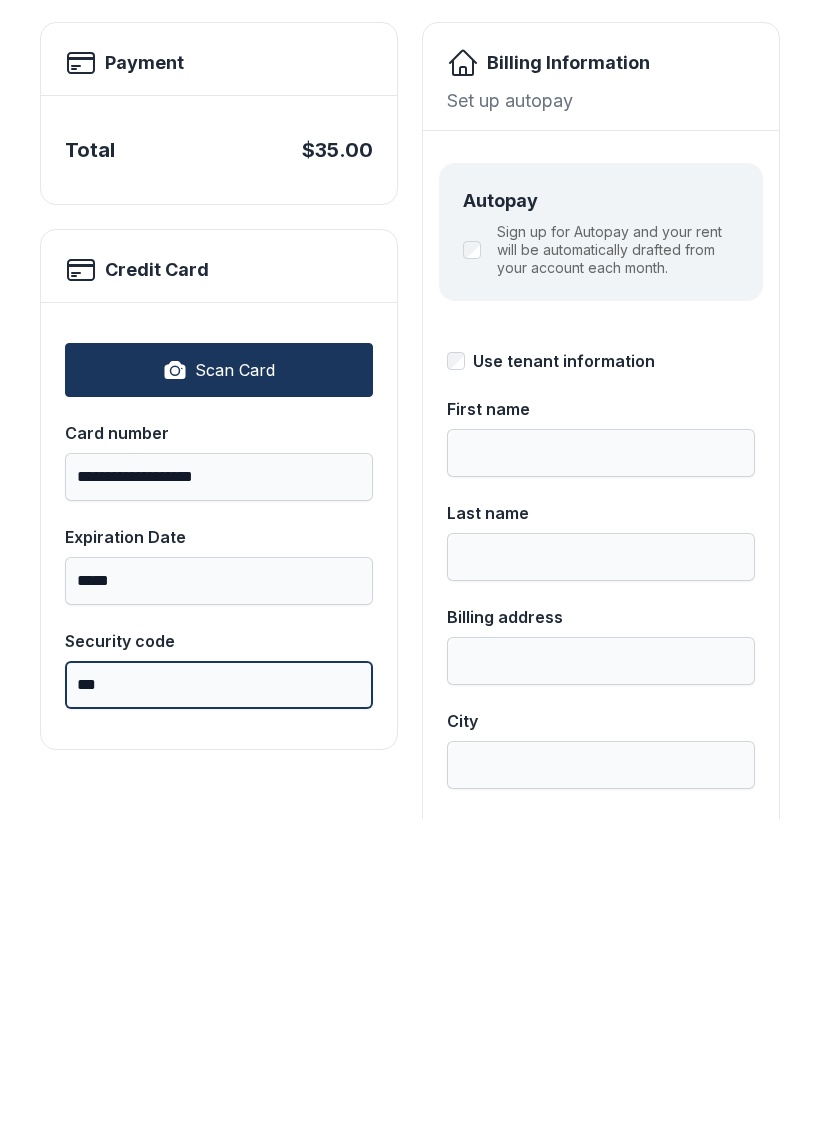 scroll, scrollTop: 56, scrollLeft: 0, axis: vertical 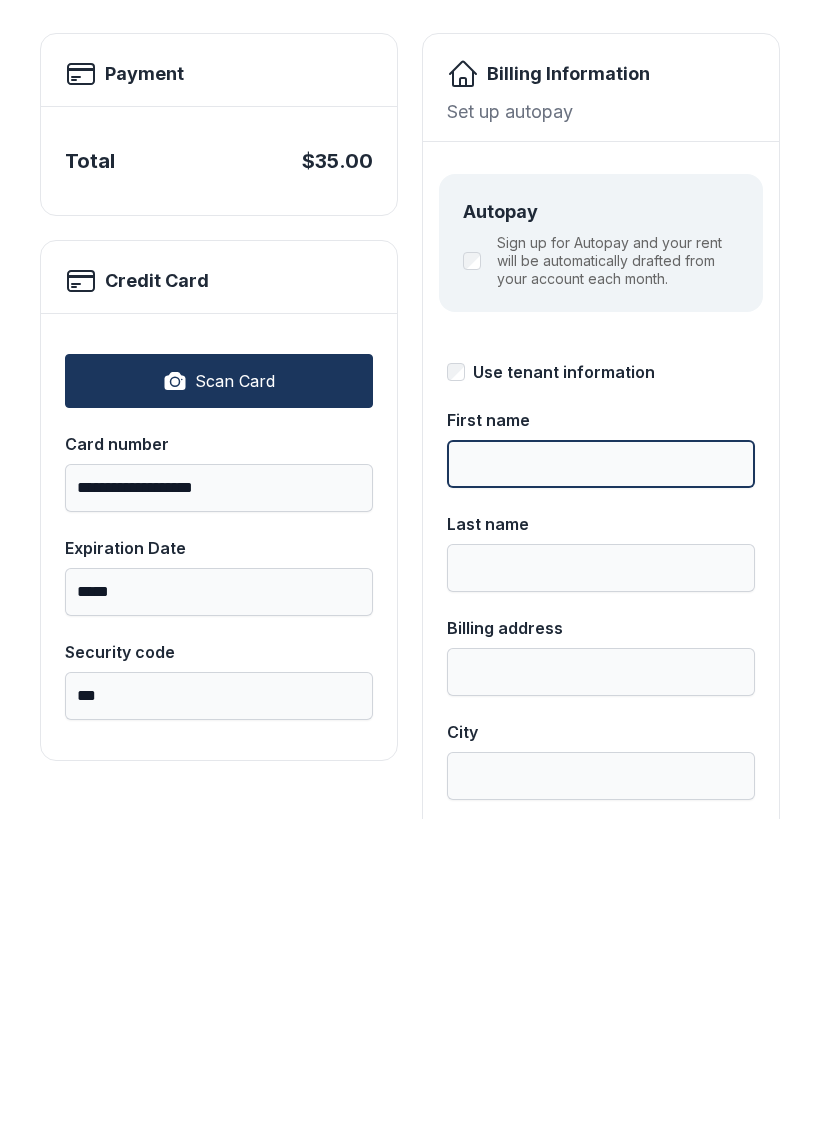 click on "First name" at bounding box center [601, 781] 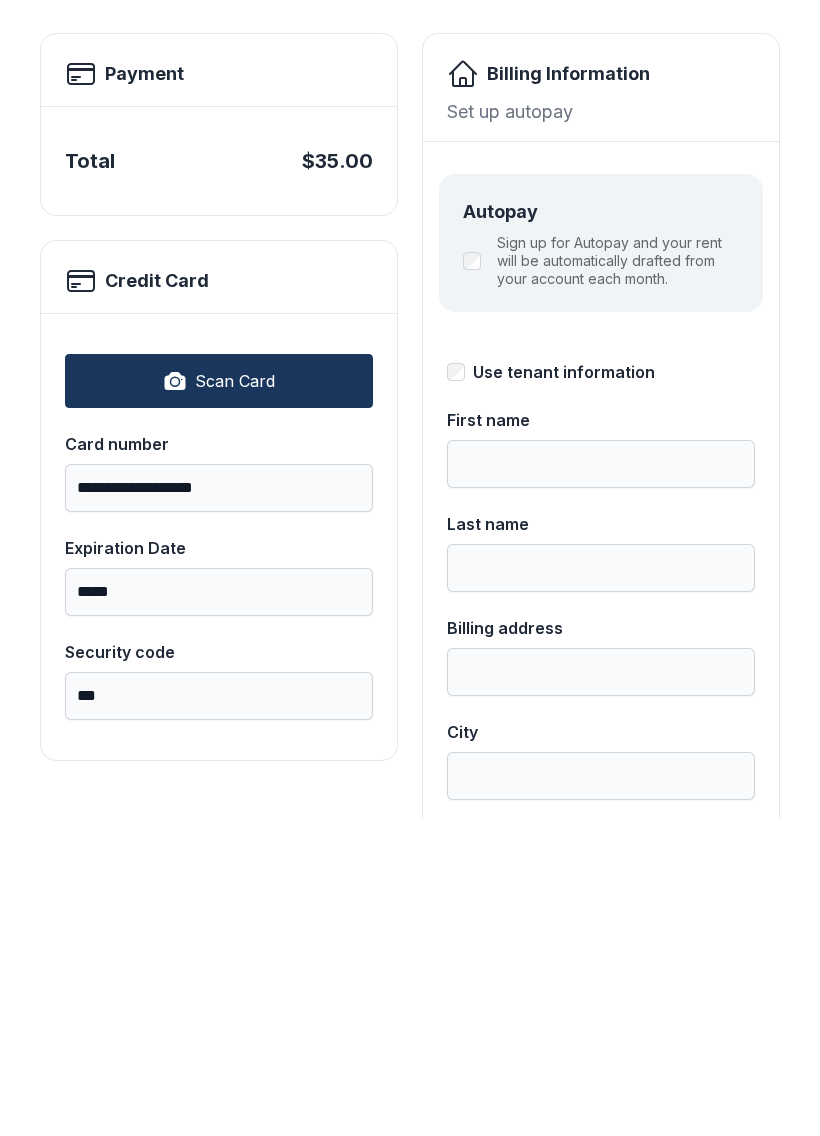 click on "Use tenant information" at bounding box center [564, 689] 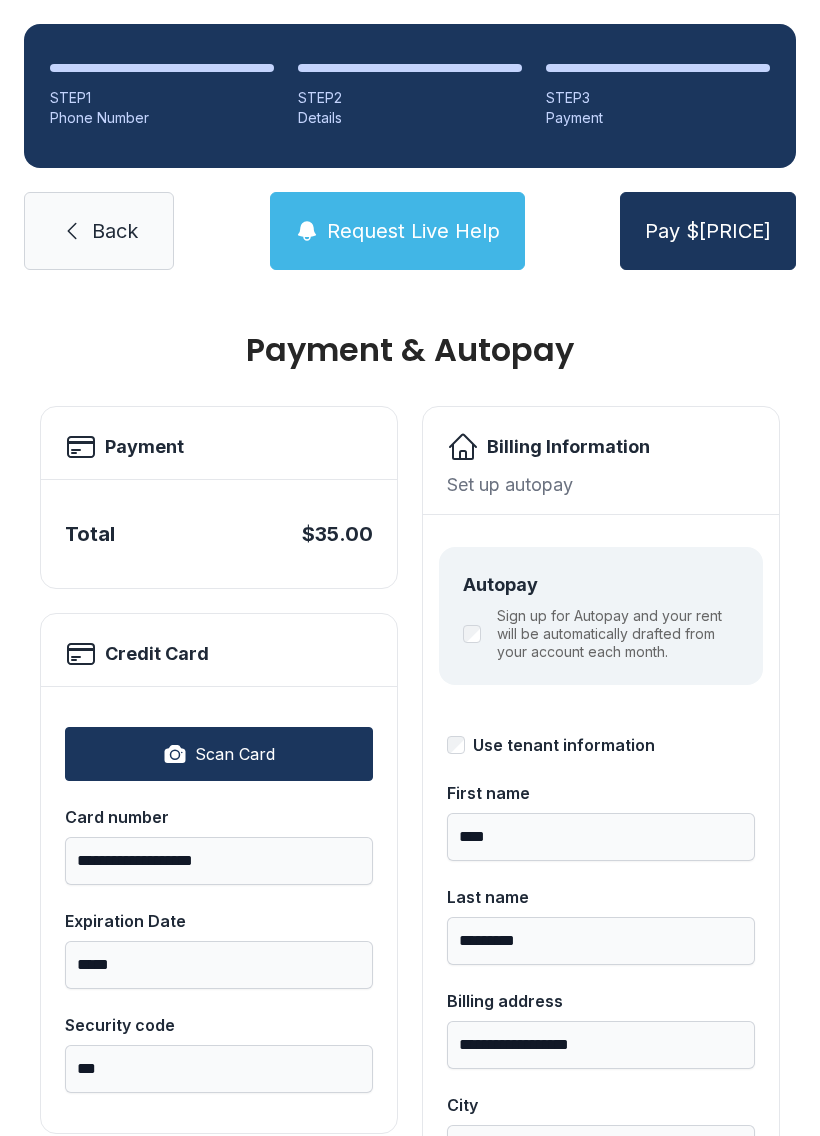 scroll, scrollTop: -1, scrollLeft: 0, axis: vertical 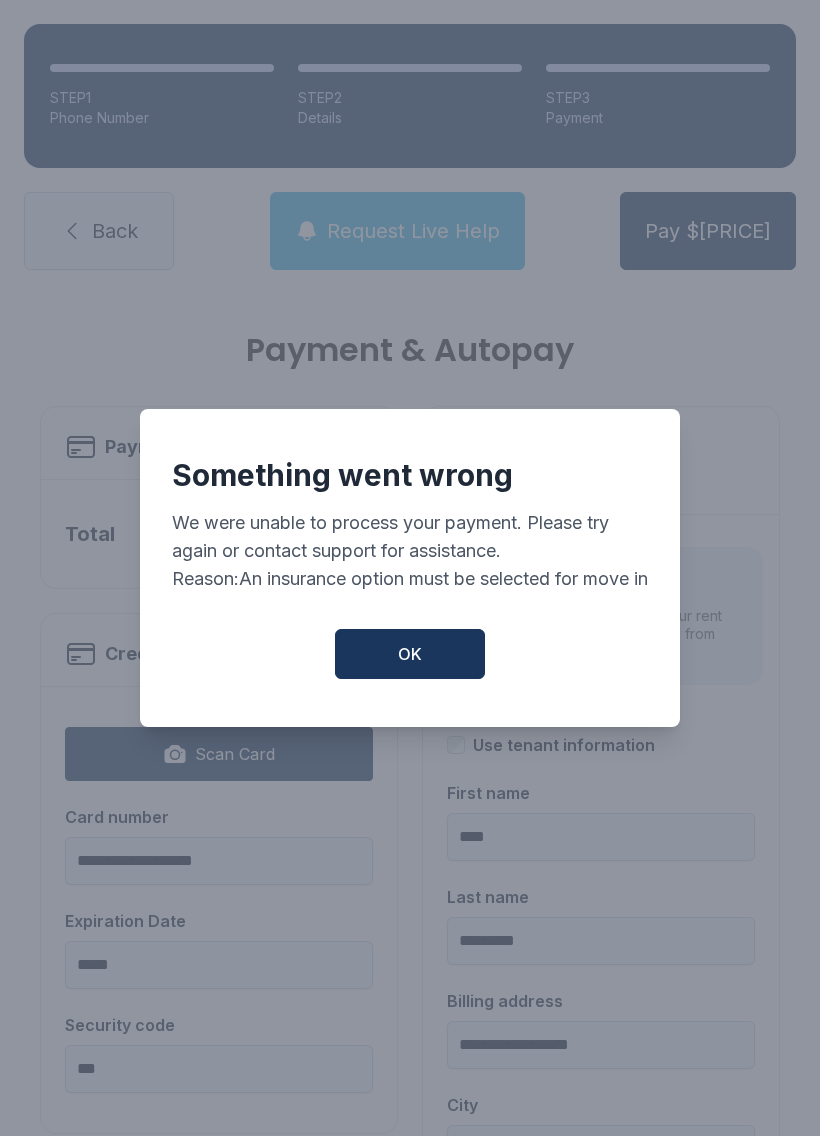 click on "OK" at bounding box center [410, 654] 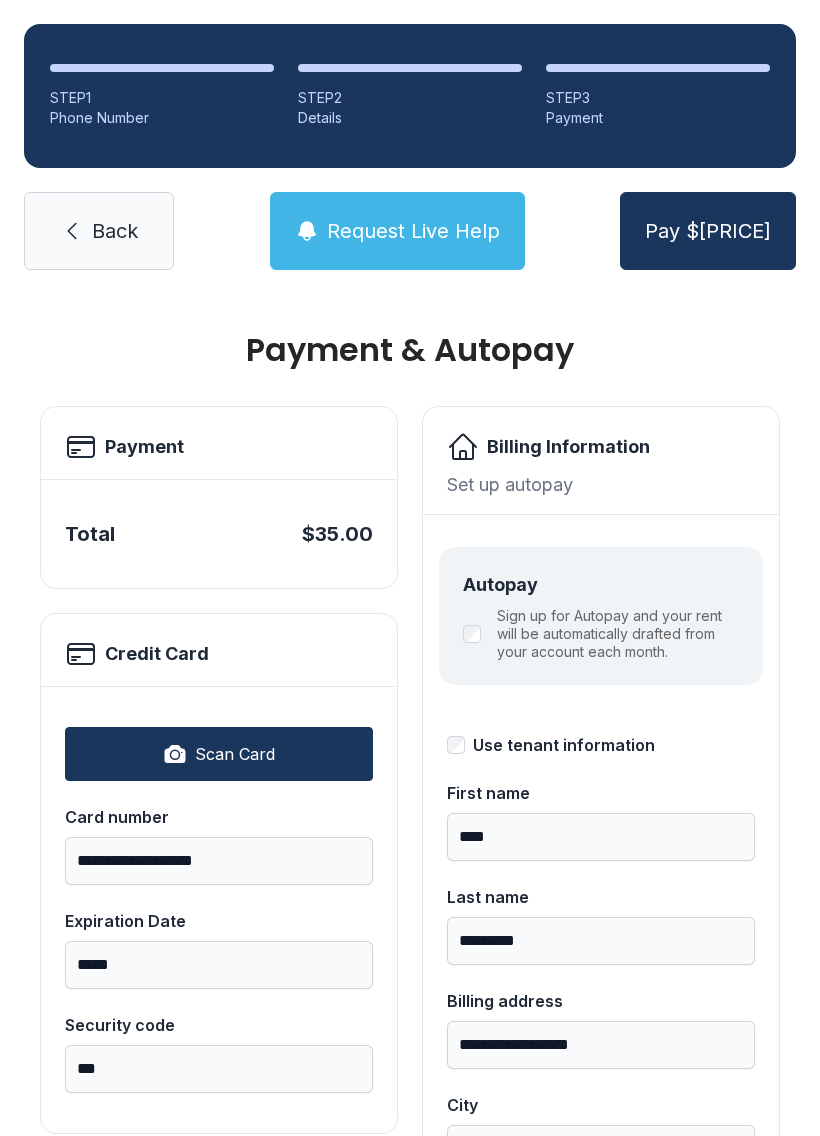 click on "Scan Card" at bounding box center [219, 754] 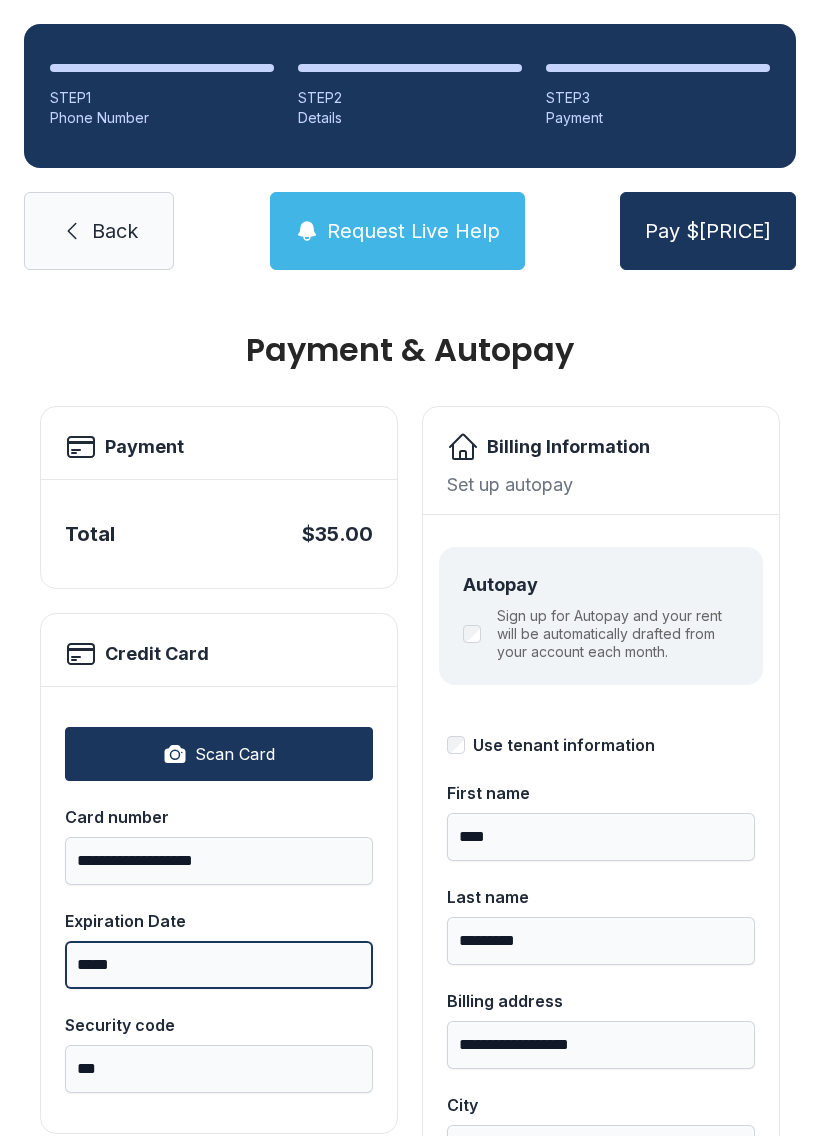 click on "*****" at bounding box center (219, 965) 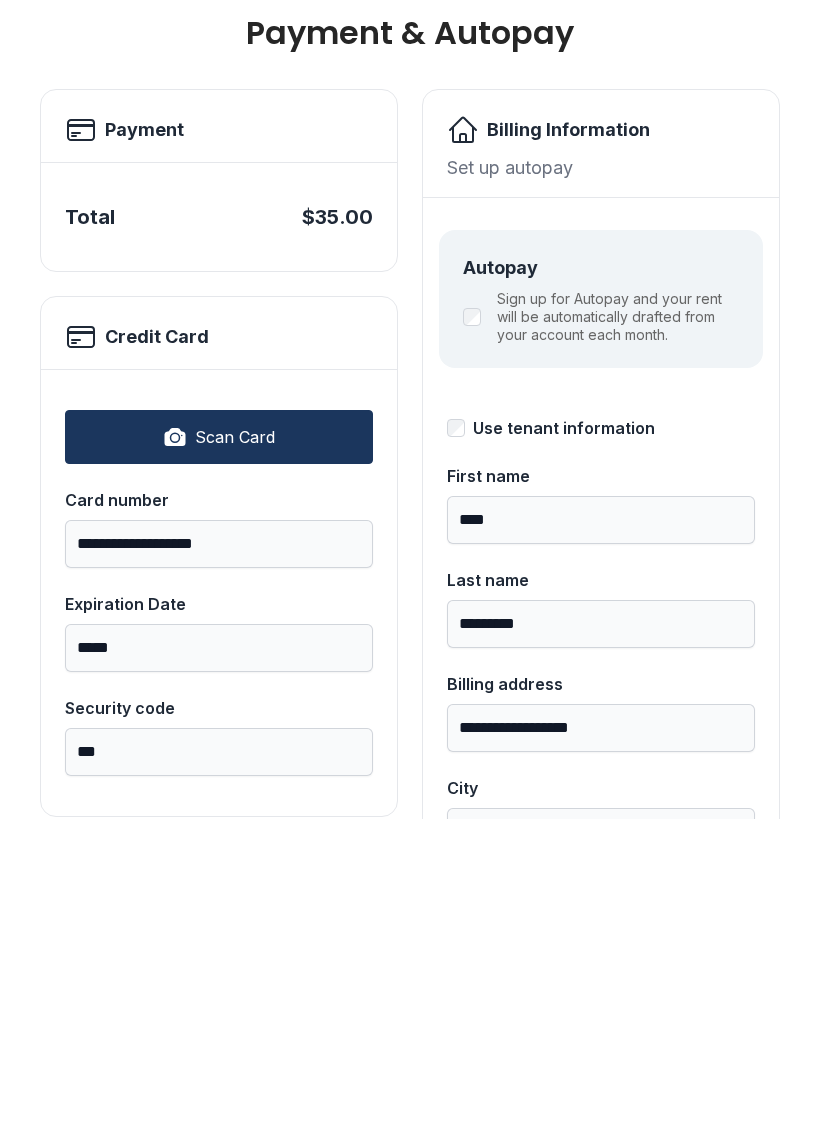 click on "***" at bounding box center (219, 1069) 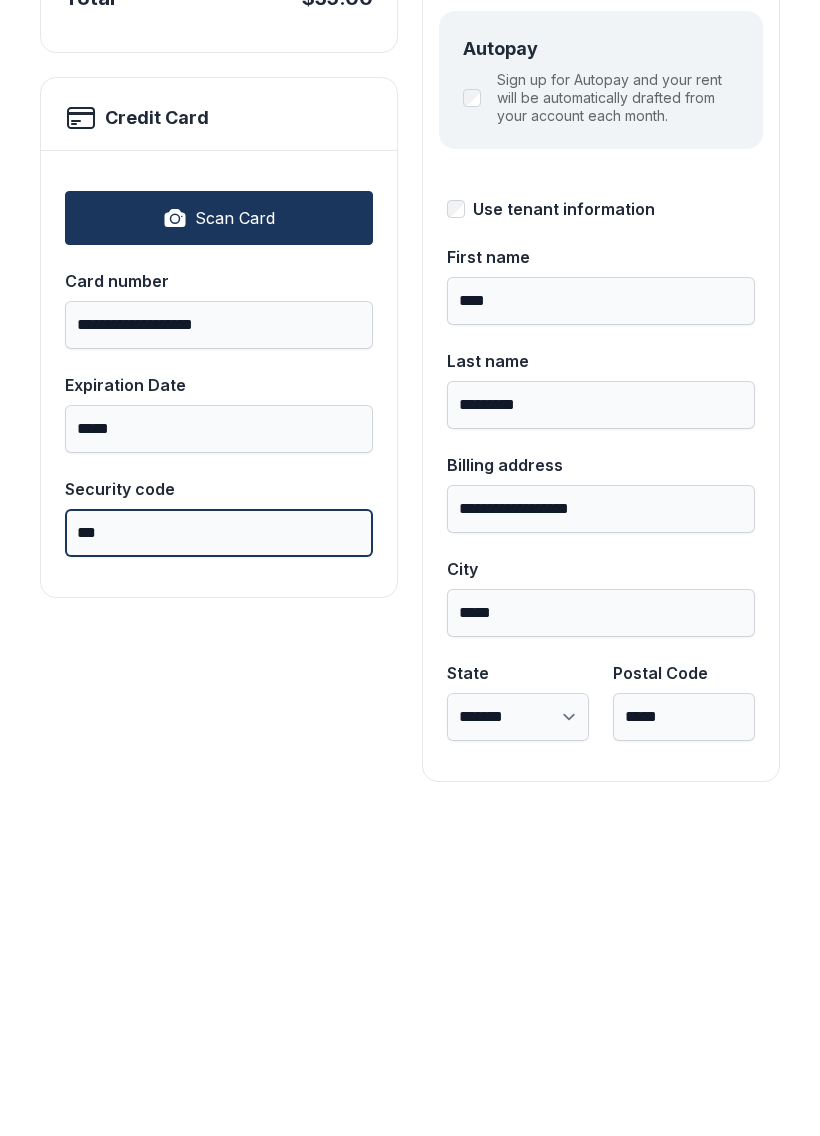 scroll, scrollTop: 218, scrollLeft: 0, axis: vertical 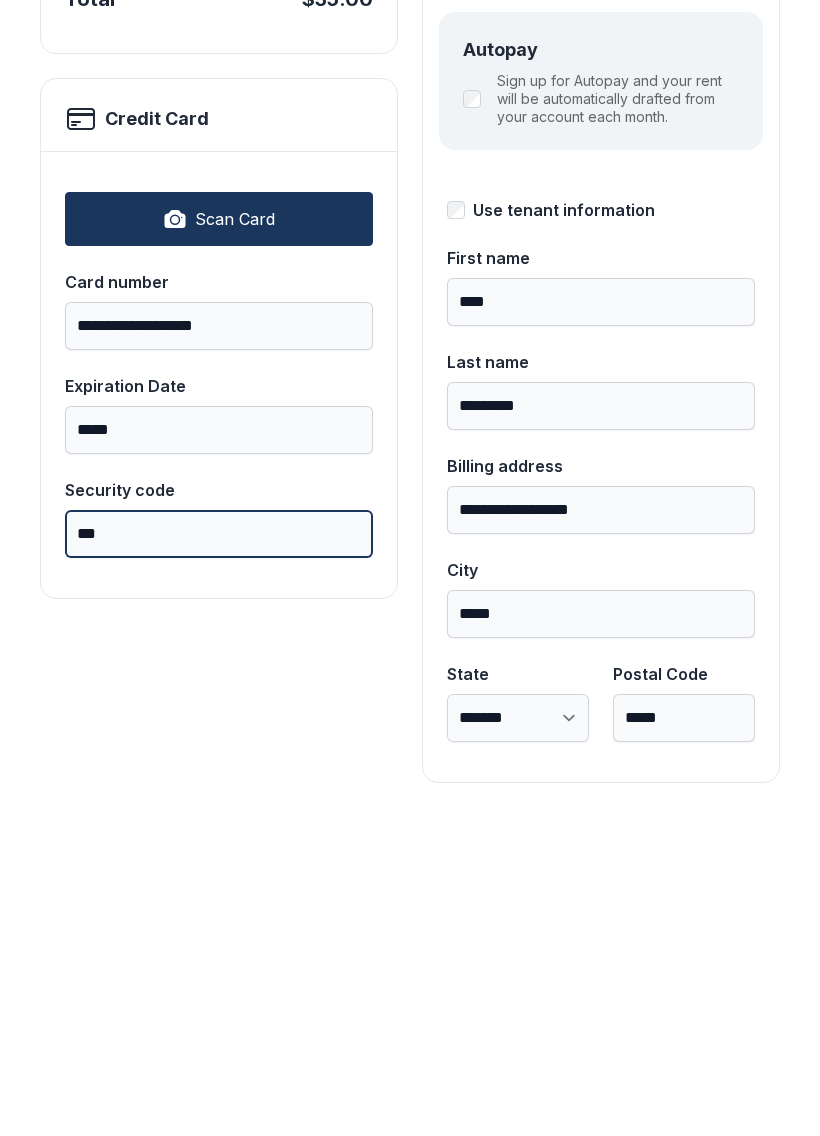 type on "***" 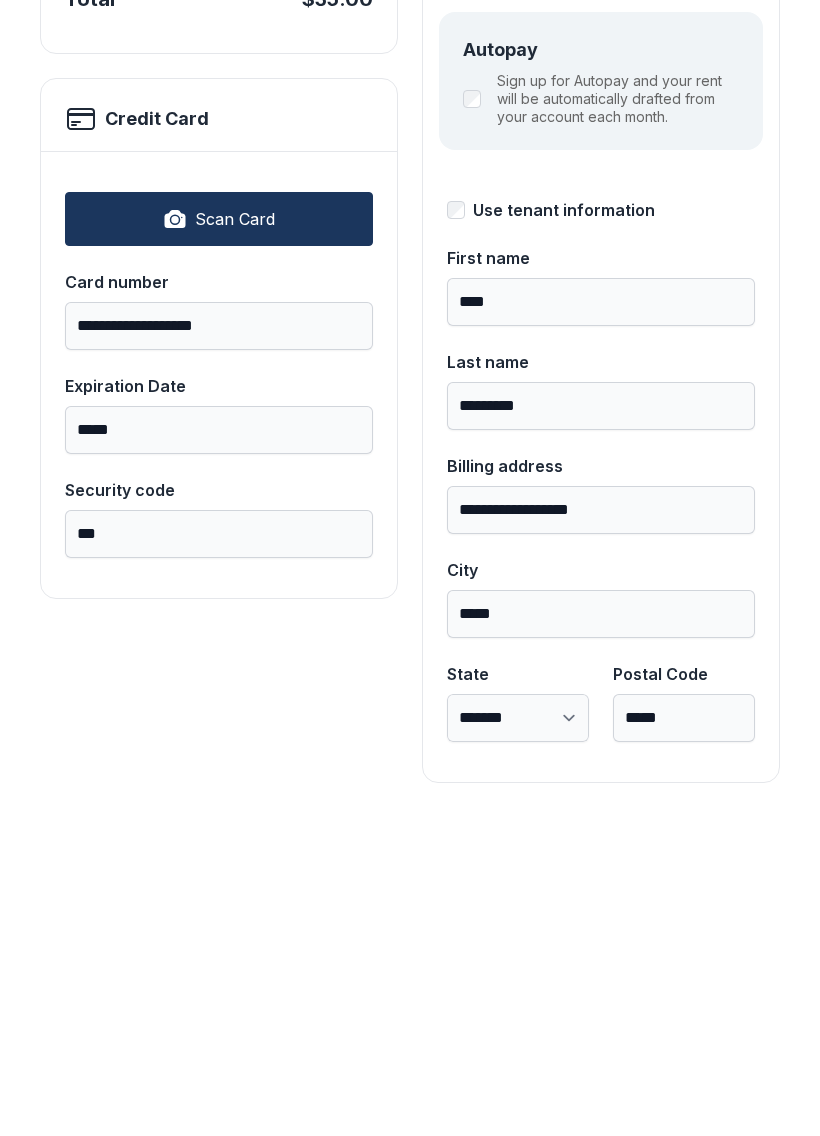 click on "**********" at bounding box center [410, 628] 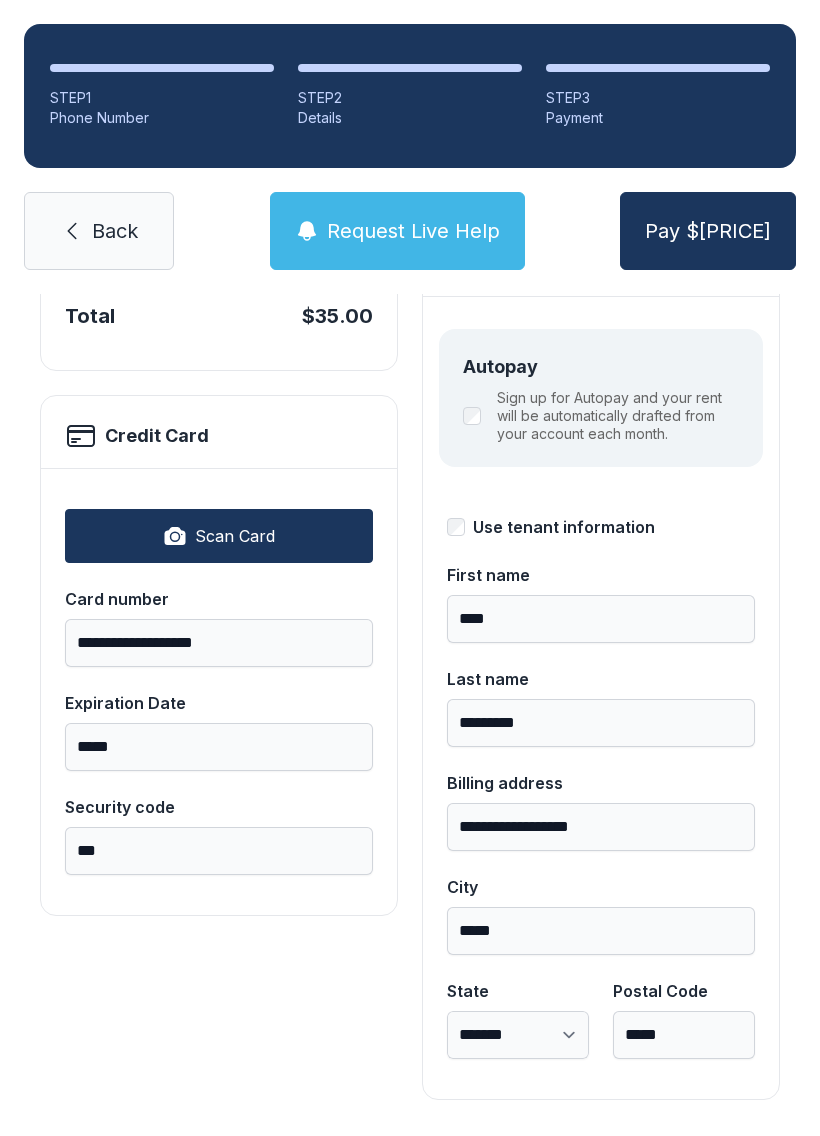 click on "Pay $[PRICE]" at bounding box center [708, 231] 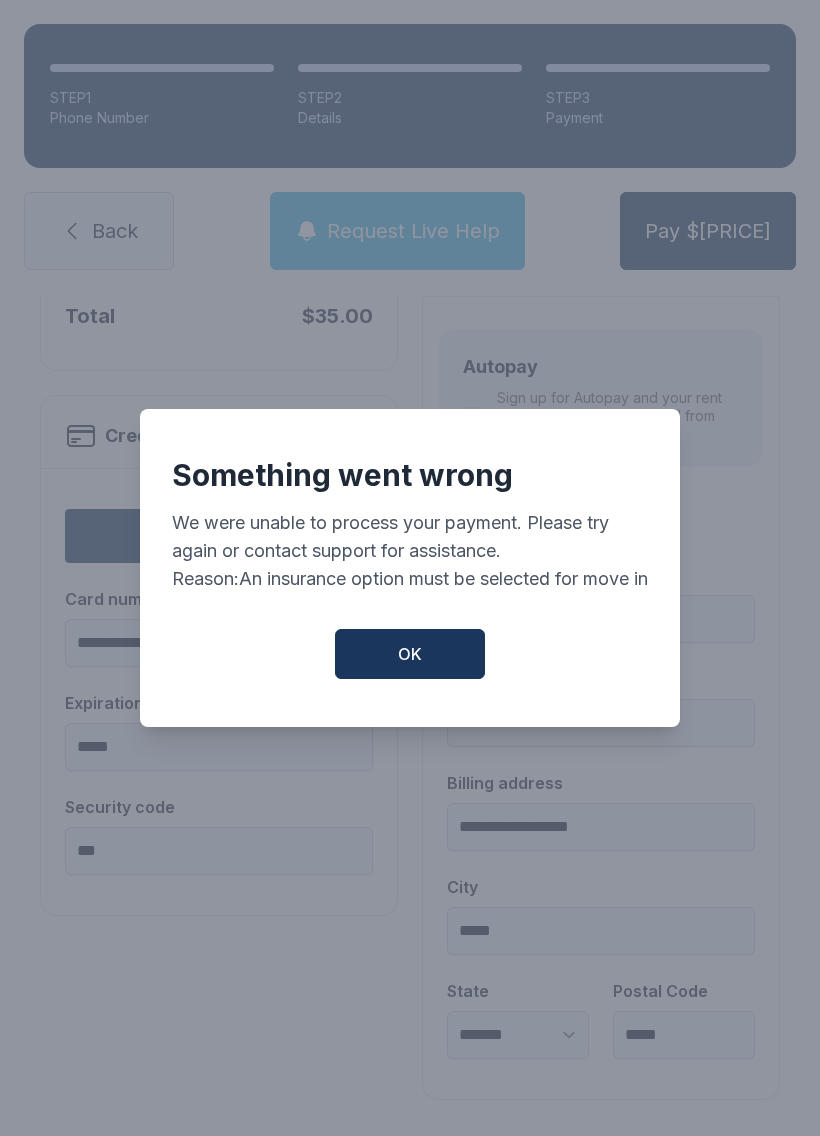 click on "OK" at bounding box center [410, 654] 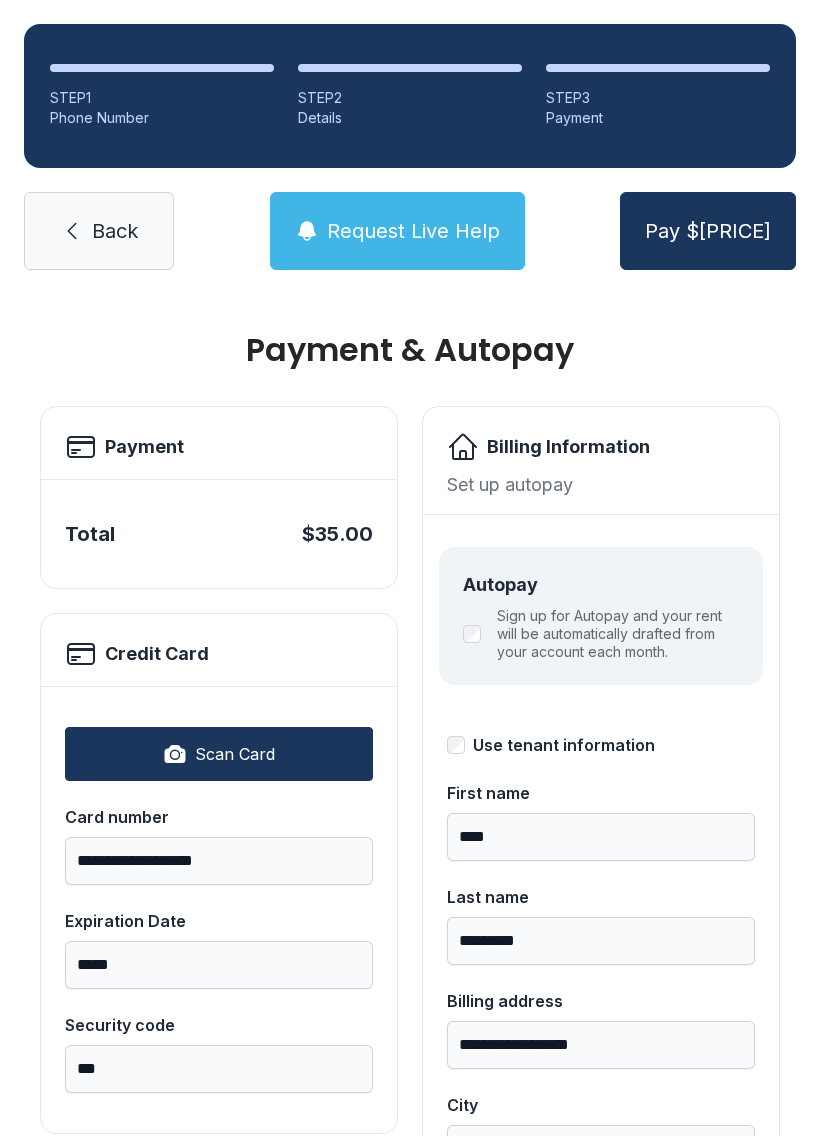 scroll, scrollTop: 0, scrollLeft: 0, axis: both 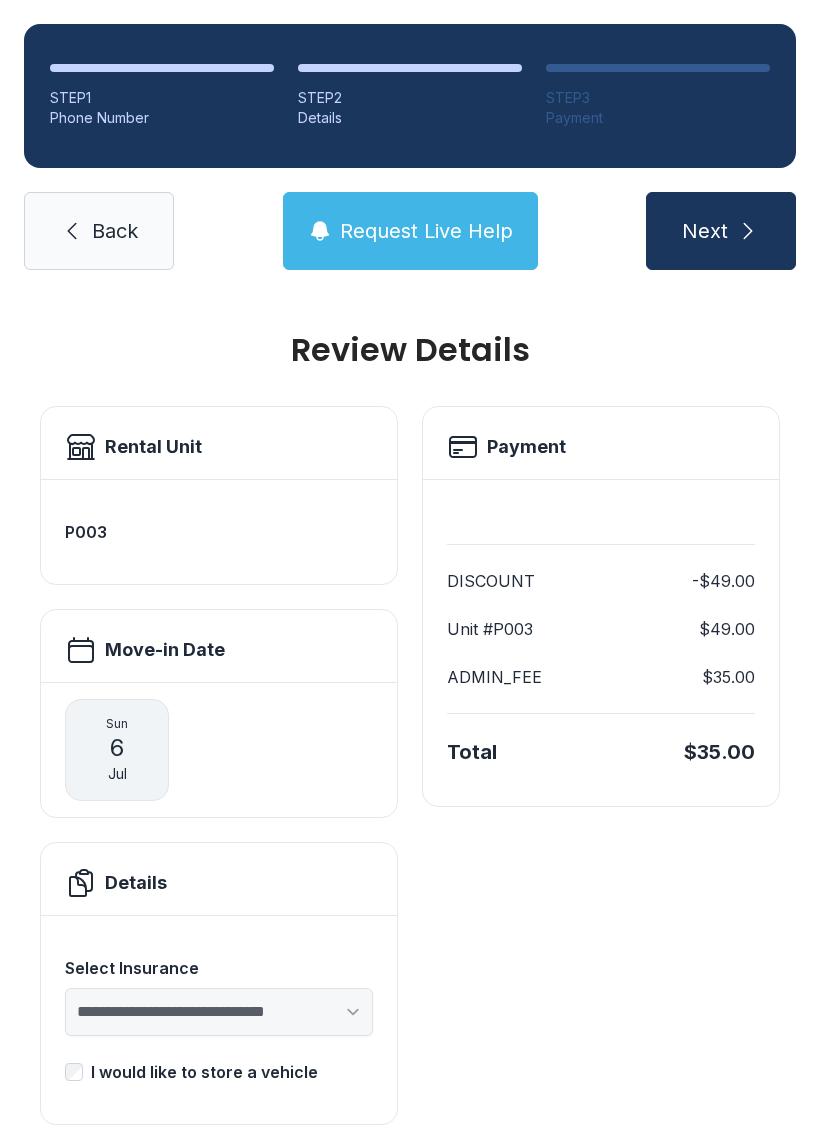 click on "**********" at bounding box center (219, 1020) 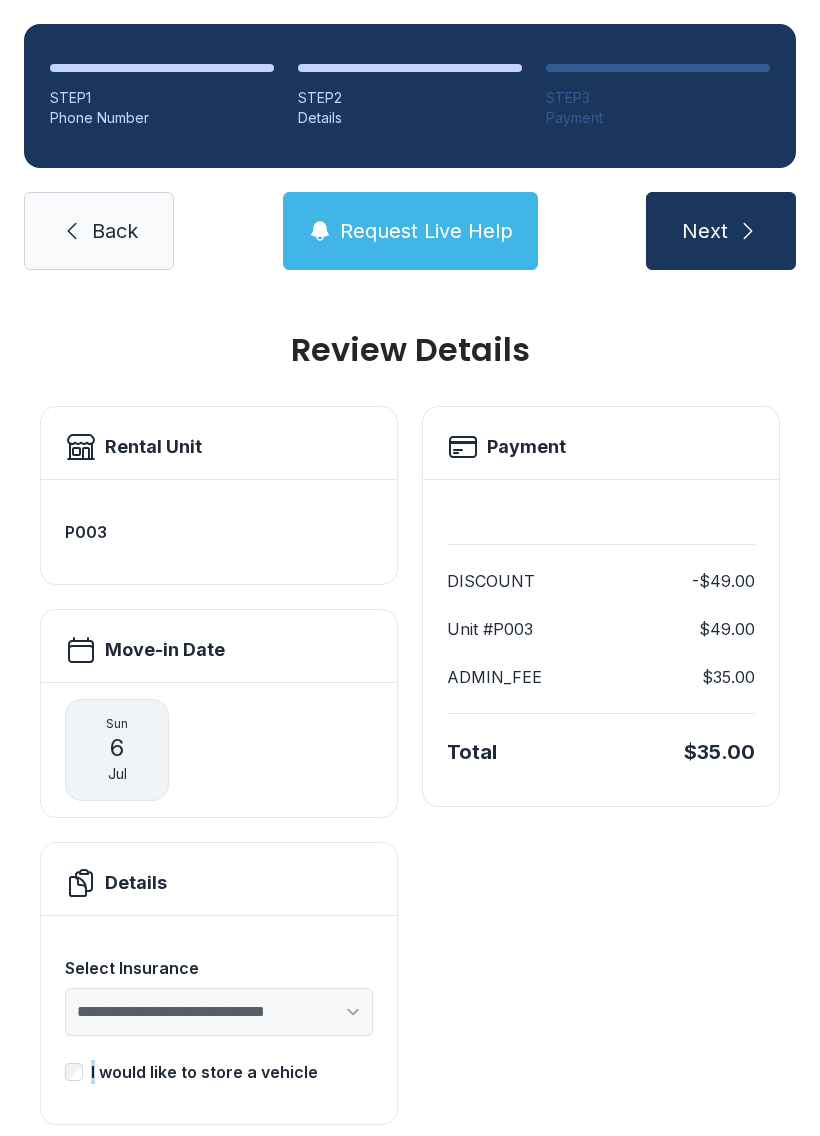 click on "Next" at bounding box center (721, 231) 